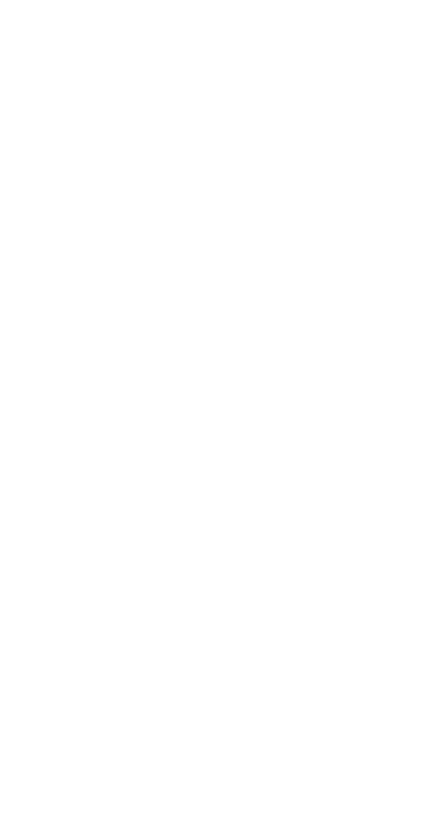 scroll, scrollTop: 0, scrollLeft: 0, axis: both 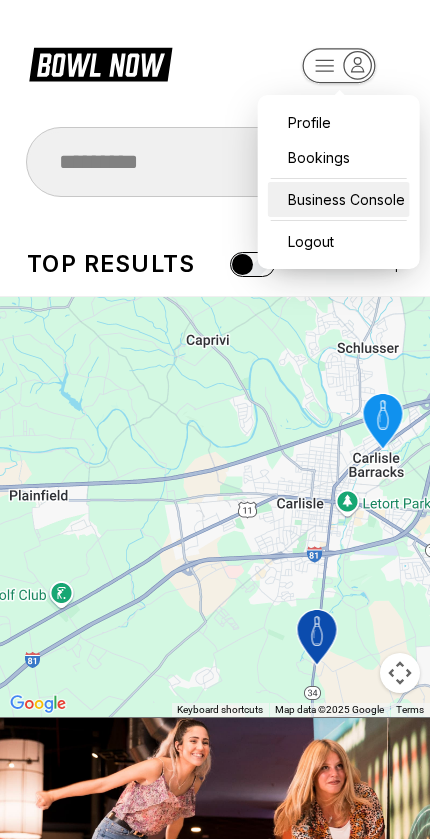 click on "Business Console" at bounding box center [339, 199] 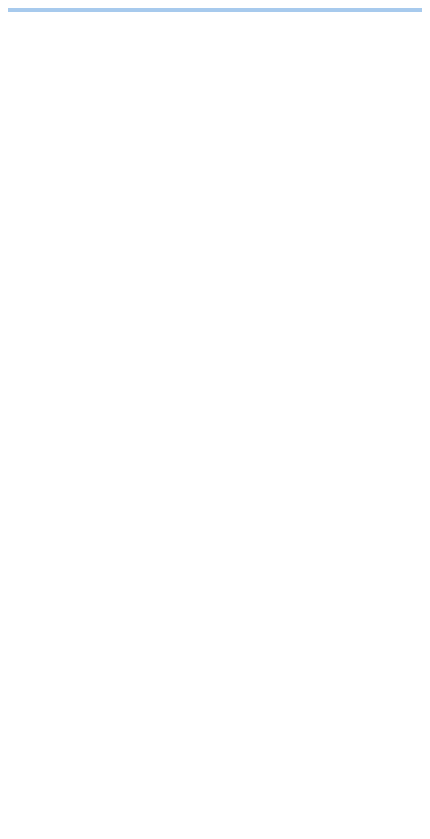 scroll, scrollTop: 0, scrollLeft: 0, axis: both 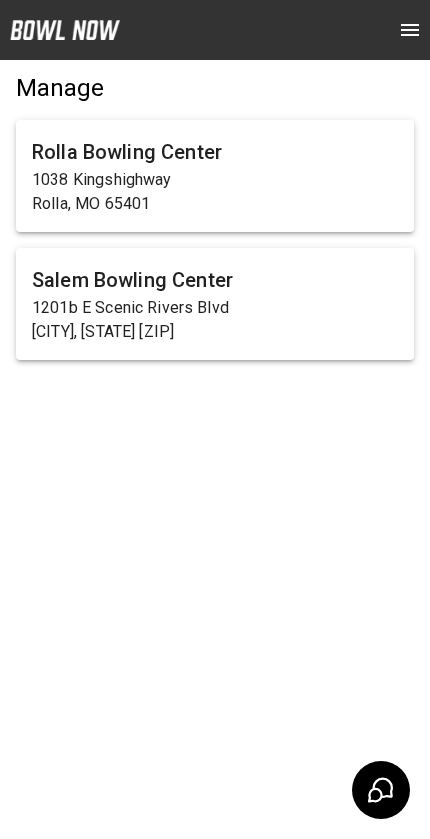 click on "Salem Bowling Center" at bounding box center [215, 280] 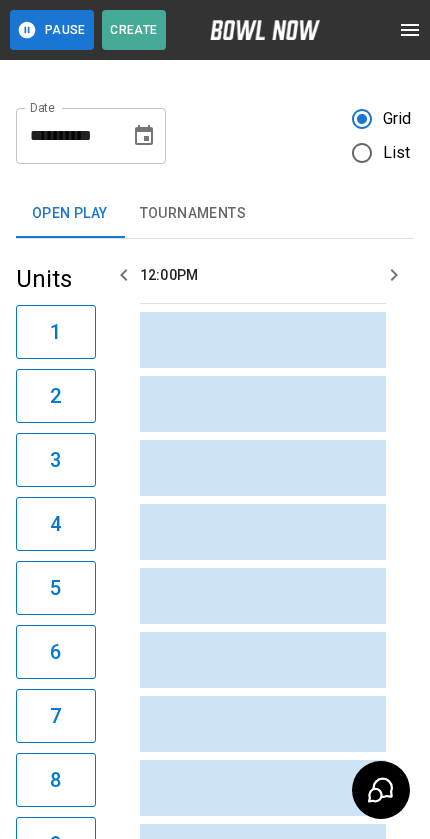 scroll, scrollTop: 0, scrollLeft: 2320, axis: horizontal 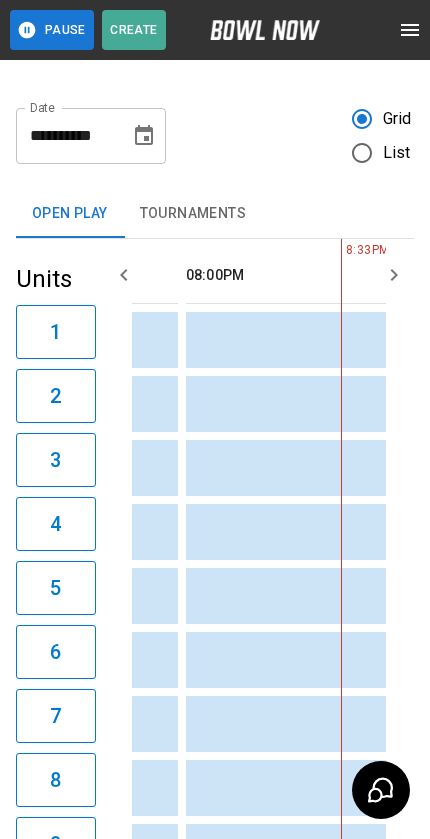 click 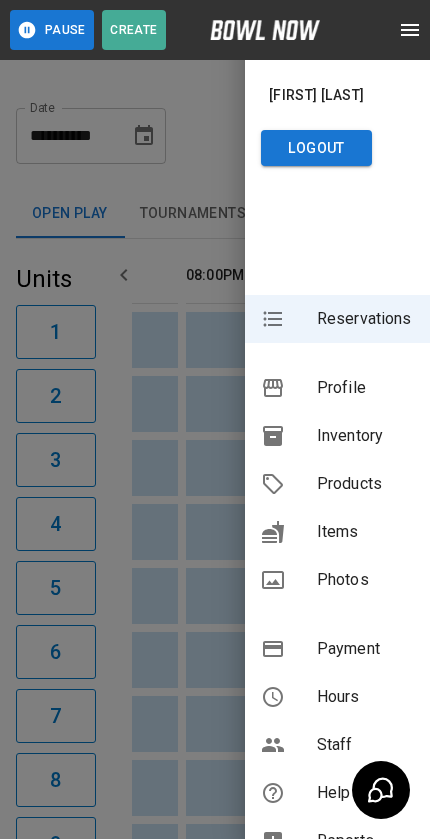 click on "Products" at bounding box center [365, 484] 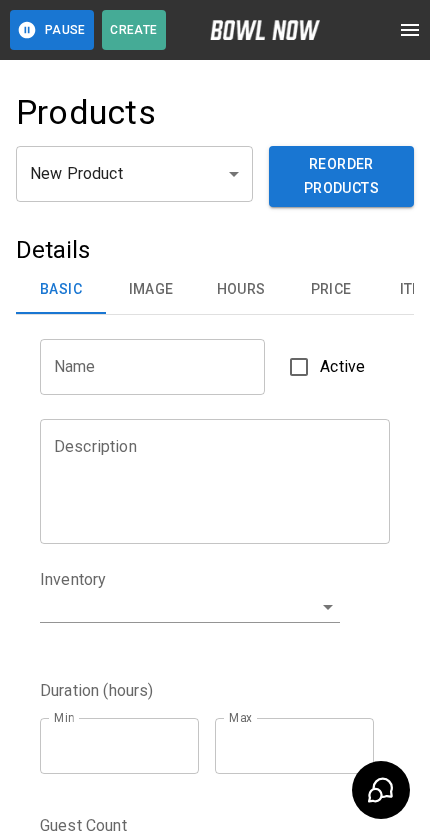 click on "Create /businesses/YhDl2GsuOth6y0FVapDI/products Logout" at bounding box center [215, 650] 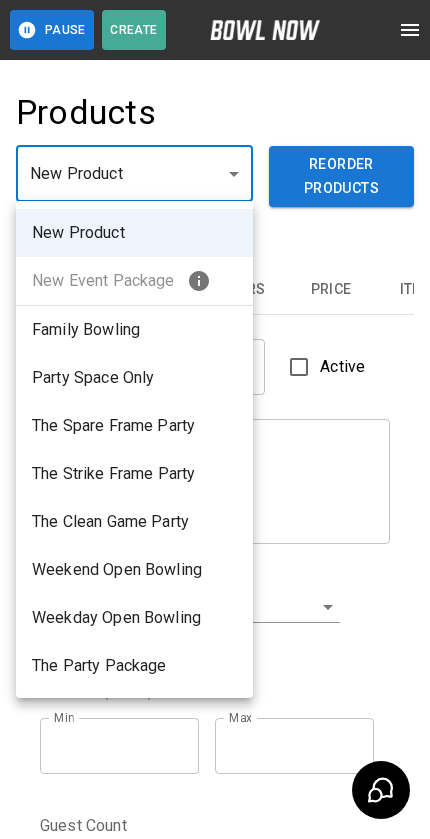 click on "The Spare Frame Party" at bounding box center [134, 426] 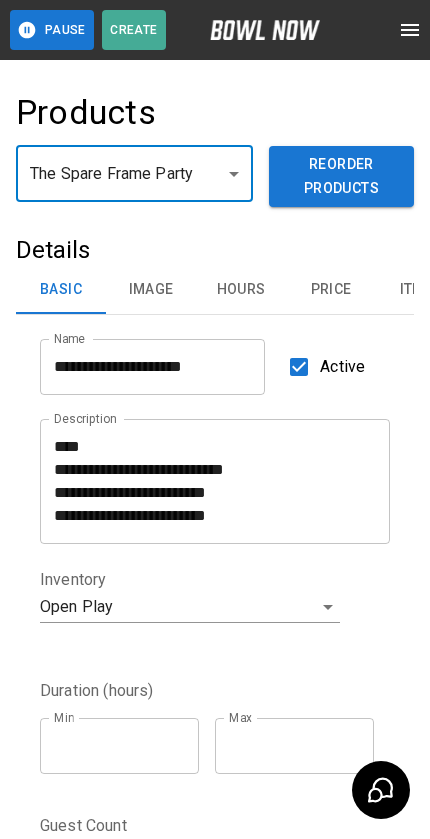 type on "*" 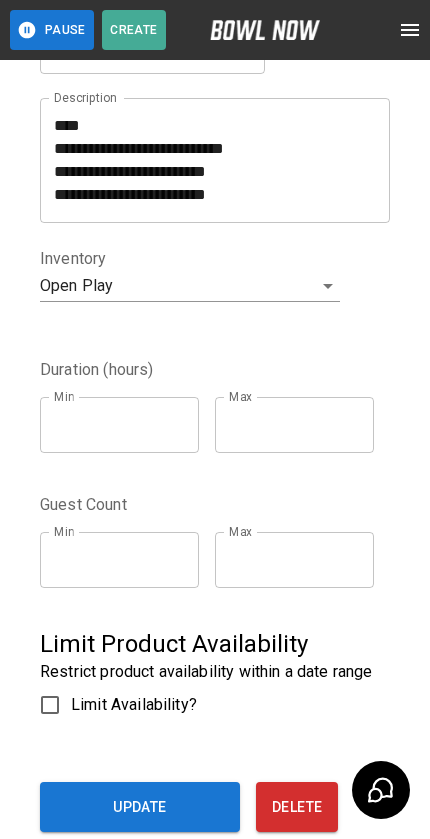 scroll, scrollTop: 461, scrollLeft: 0, axis: vertical 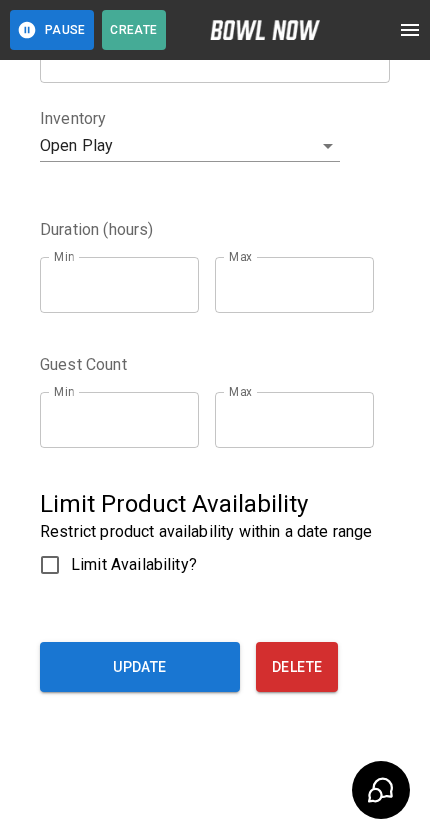 click on "Update" at bounding box center [140, 667] 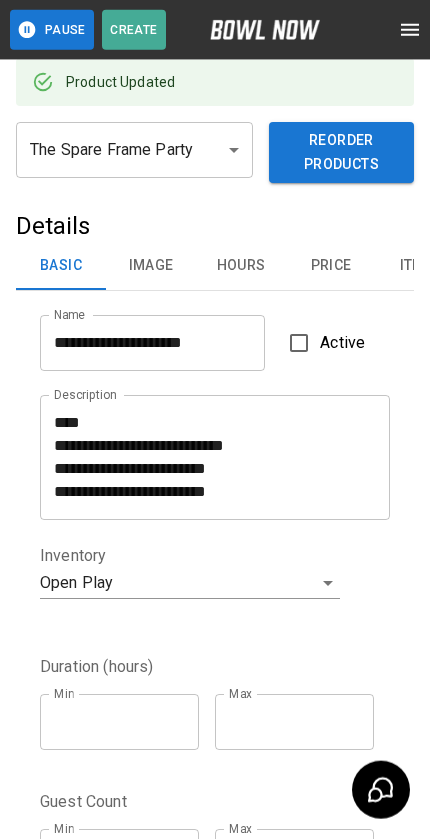 scroll, scrollTop: 0, scrollLeft: 0, axis: both 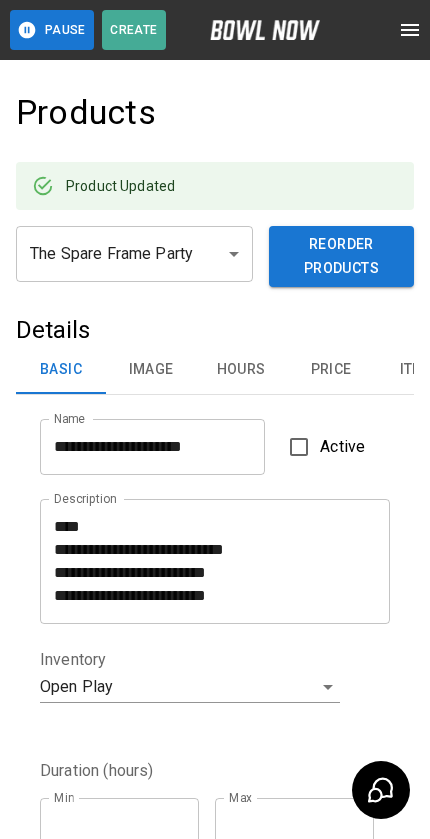 click on "**********" at bounding box center (215, 690) 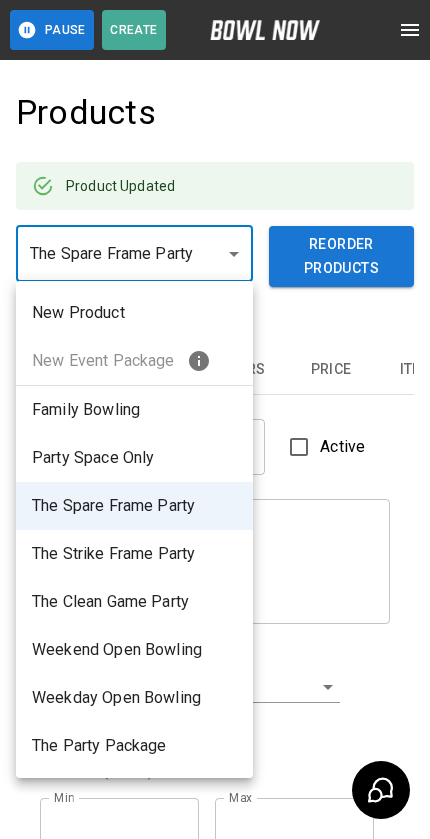 click on "The Strike Frame Party" at bounding box center (134, 554) 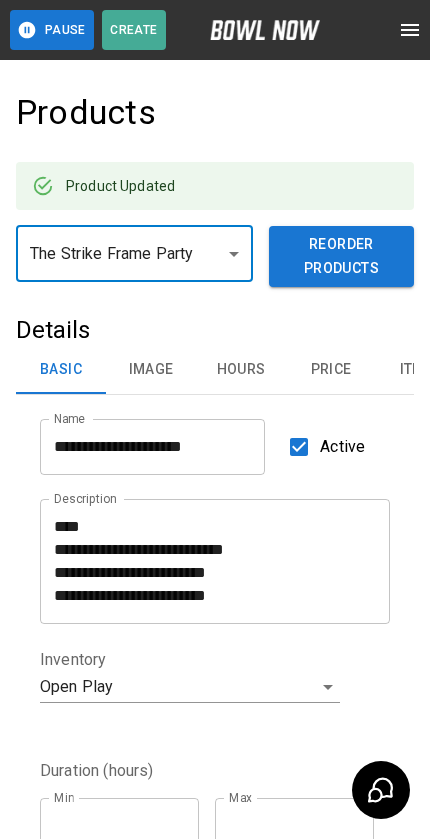 type on "*" 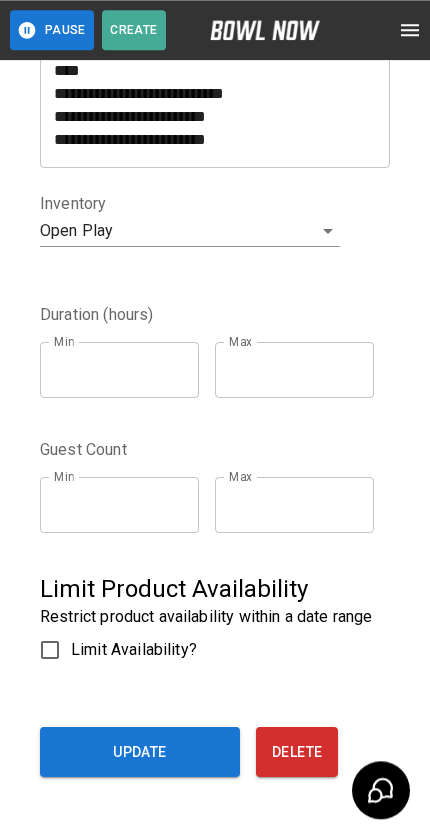 scroll, scrollTop: 541, scrollLeft: 0, axis: vertical 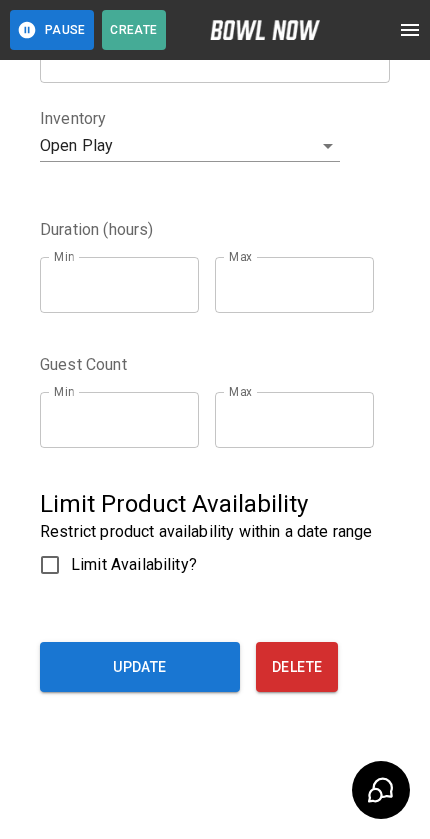 click on "Update" at bounding box center [140, 667] 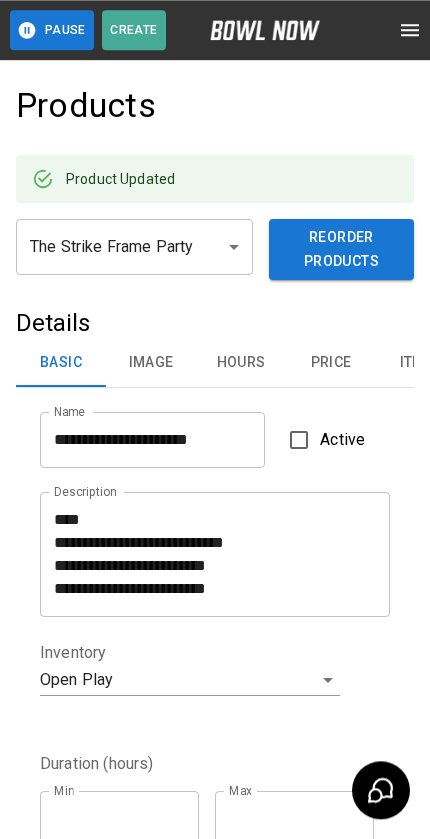 scroll, scrollTop: 0, scrollLeft: 0, axis: both 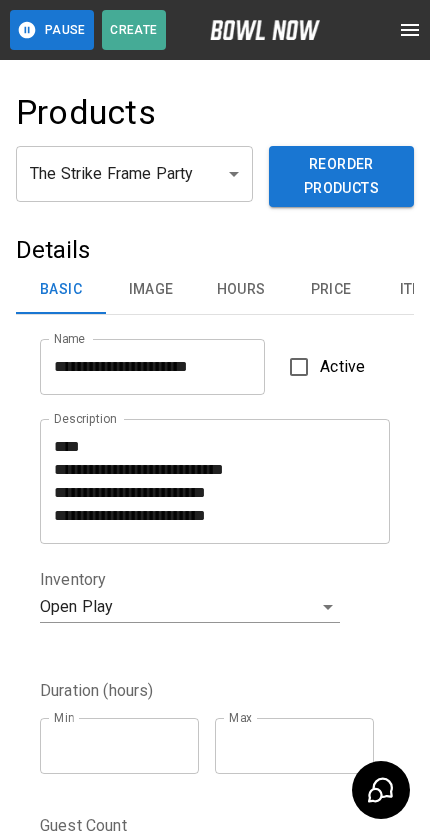 click on "**********" at bounding box center (215, 650) 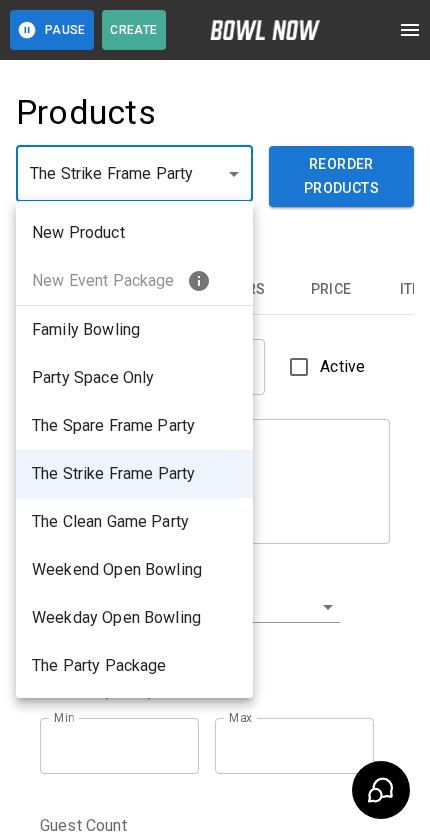 click on "The Clean Game Party" at bounding box center (134, 522) 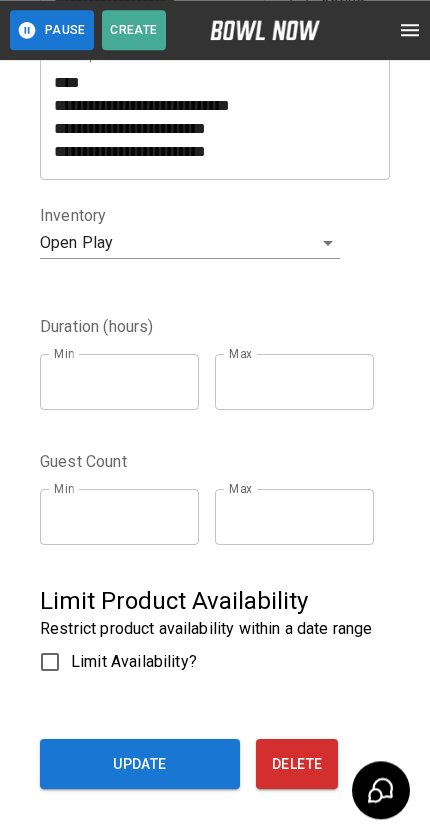 scroll, scrollTop: 461, scrollLeft: 0, axis: vertical 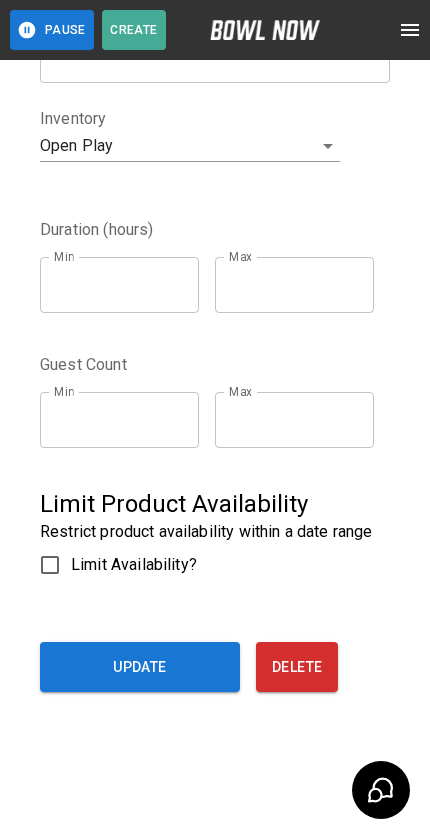 click on "Update" at bounding box center [140, 667] 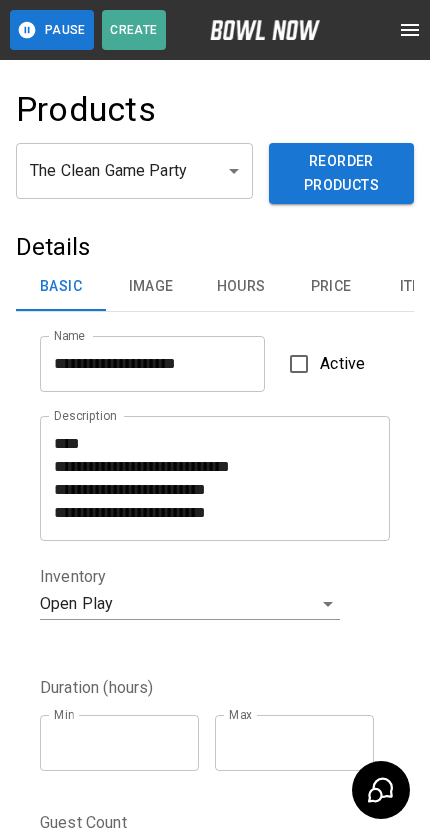 scroll, scrollTop: 0, scrollLeft: 0, axis: both 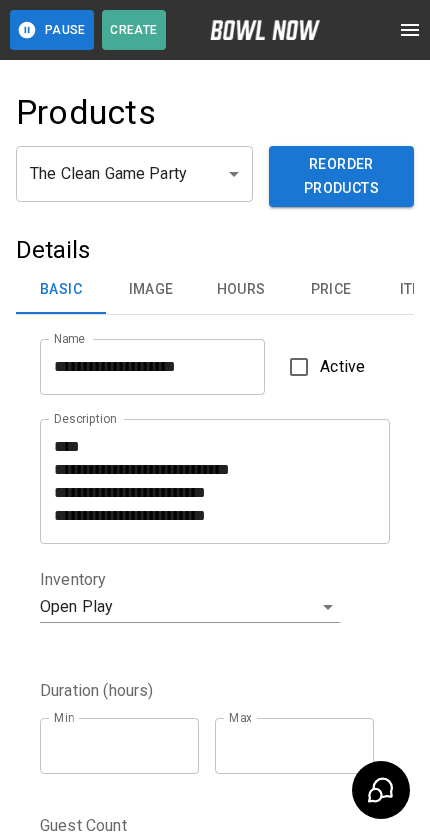 click on "**********" at bounding box center [215, 650] 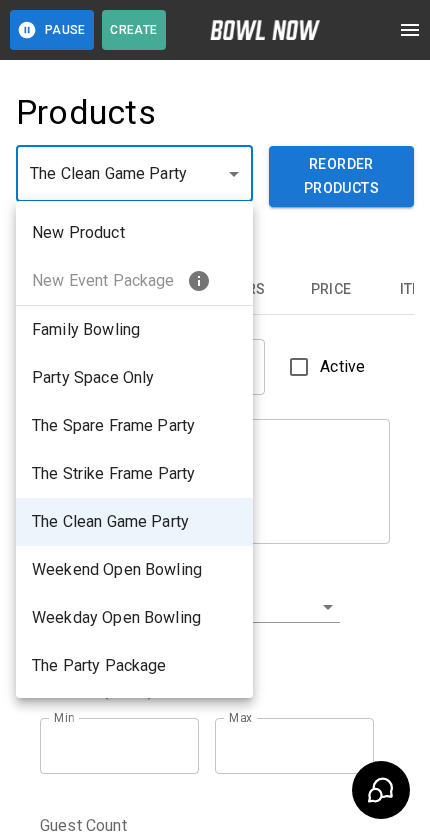 click on "The Party Package" at bounding box center (134, 666) 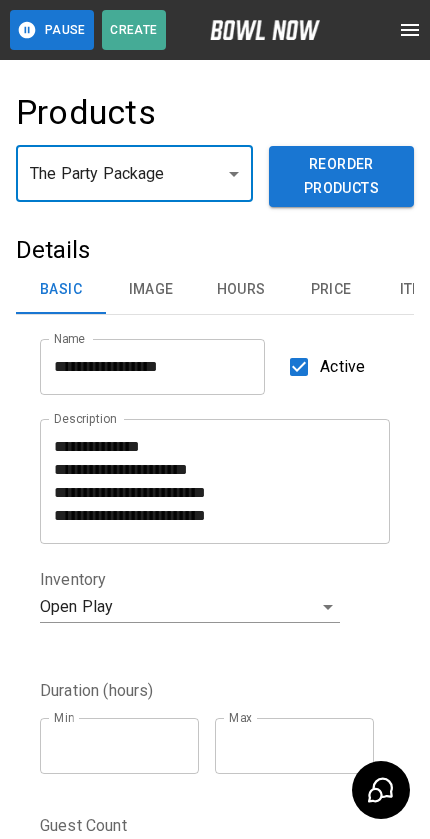 click on "Hours" at bounding box center (241, 290) 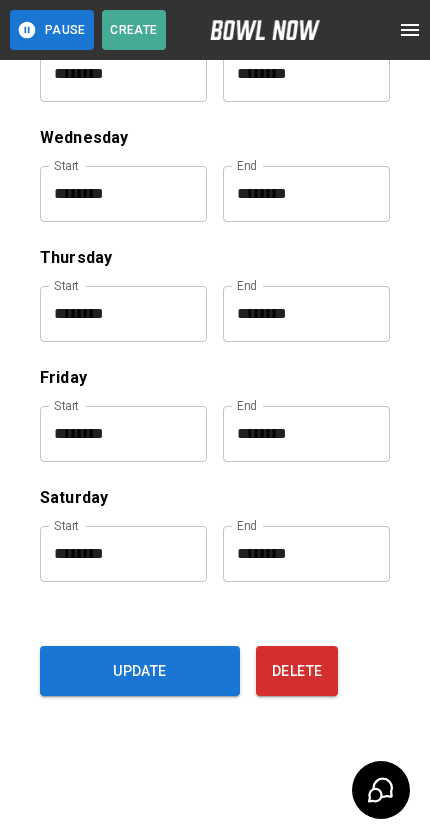 scroll, scrollTop: 673, scrollLeft: 0, axis: vertical 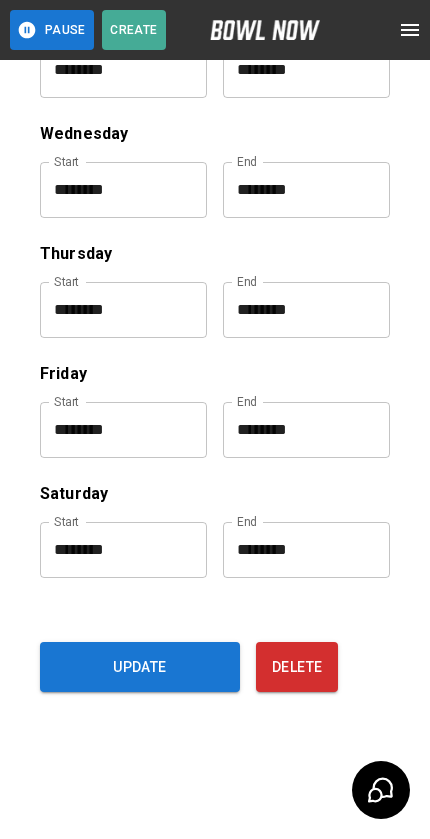 click on "********" at bounding box center (116, 550) 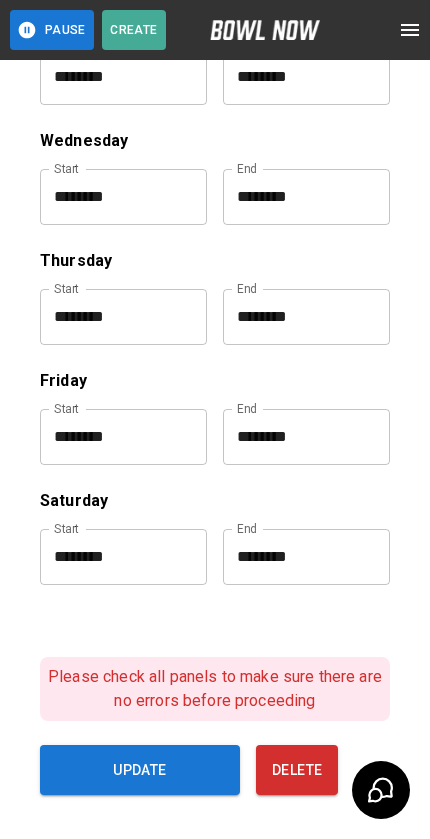 scroll, scrollTop: 769, scrollLeft: 0, axis: vertical 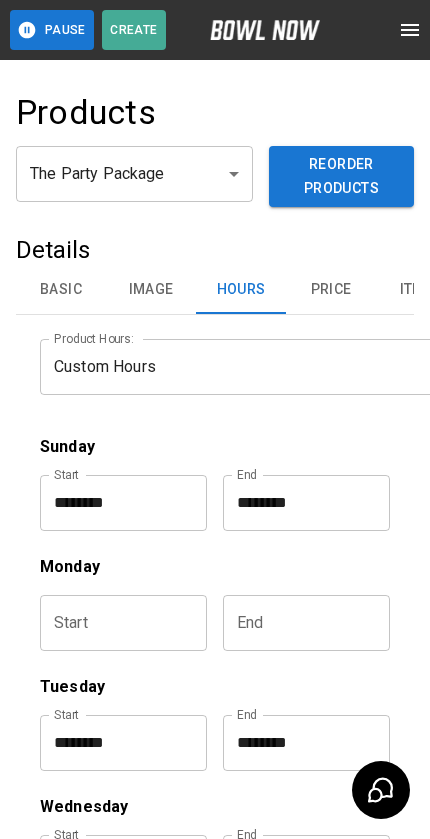 click on "Price" at bounding box center [331, 290] 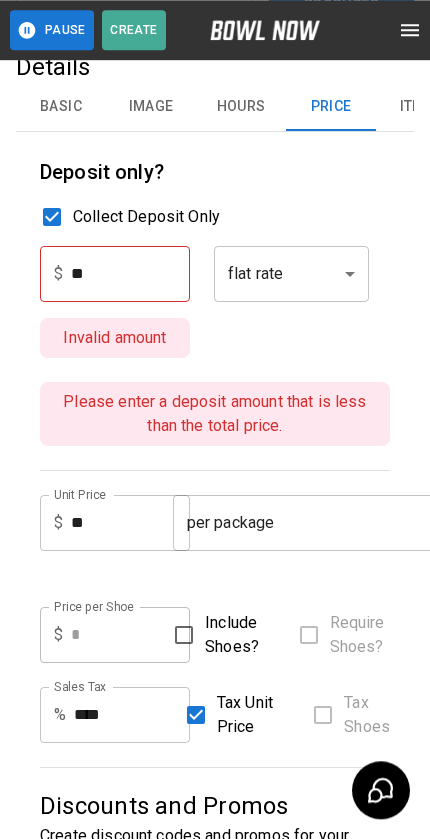 click on "**********" at bounding box center [215, 654] 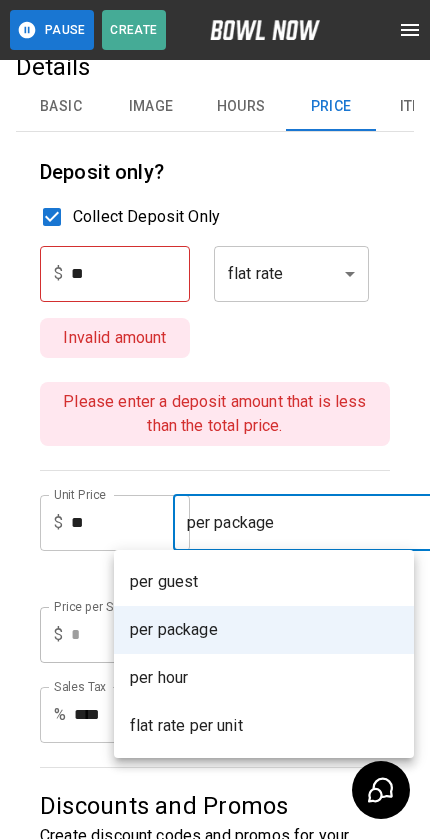 click on "per guest" at bounding box center [264, 582] 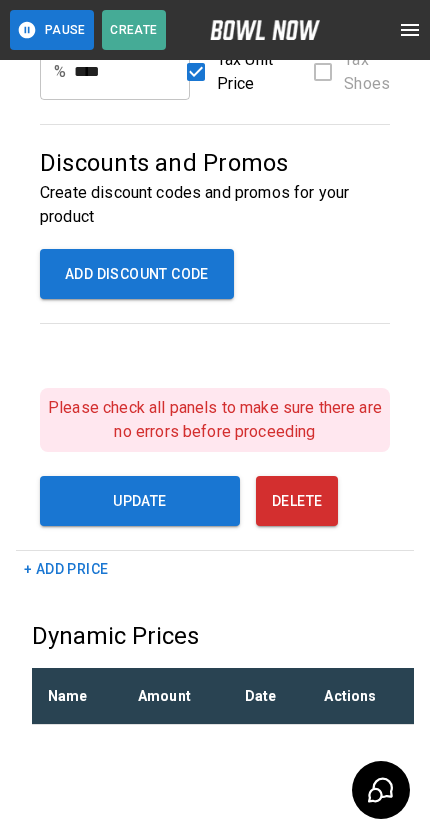 scroll, scrollTop: 827, scrollLeft: 0, axis: vertical 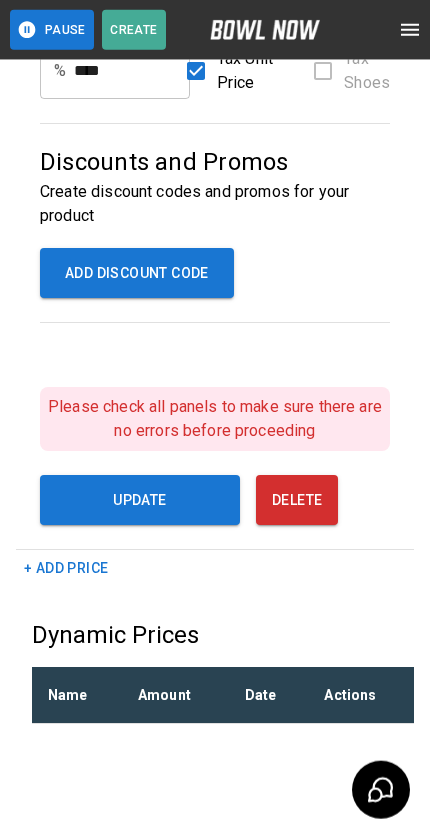 click on "Update" at bounding box center (140, 500) 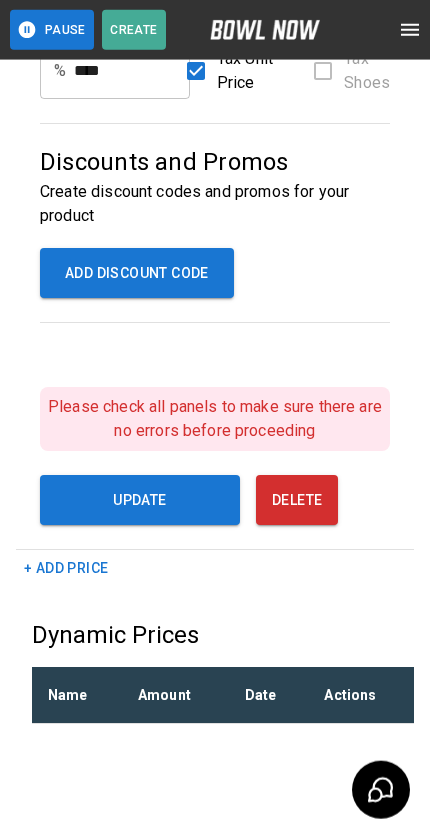 click on "Update" at bounding box center (140, 500) 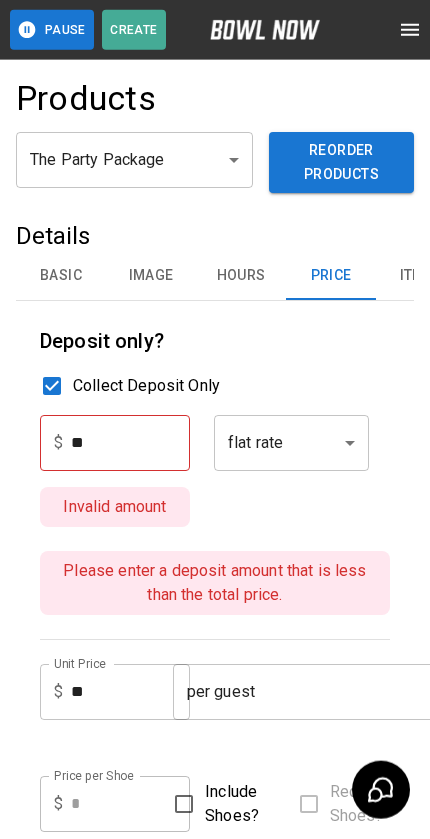 scroll, scrollTop: 0, scrollLeft: 0, axis: both 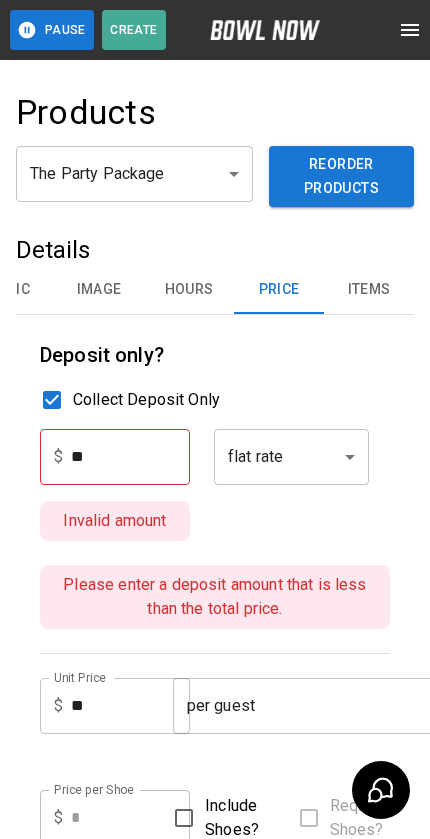 click on "Items" at bounding box center (369, 290) 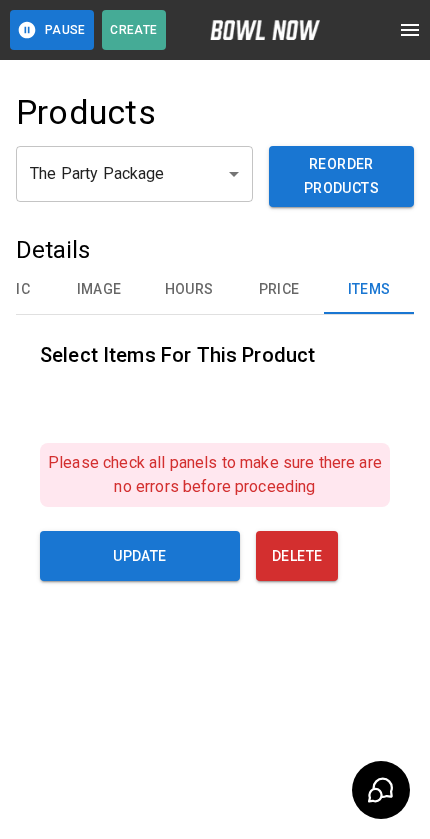 click on "Update" at bounding box center (140, 556) 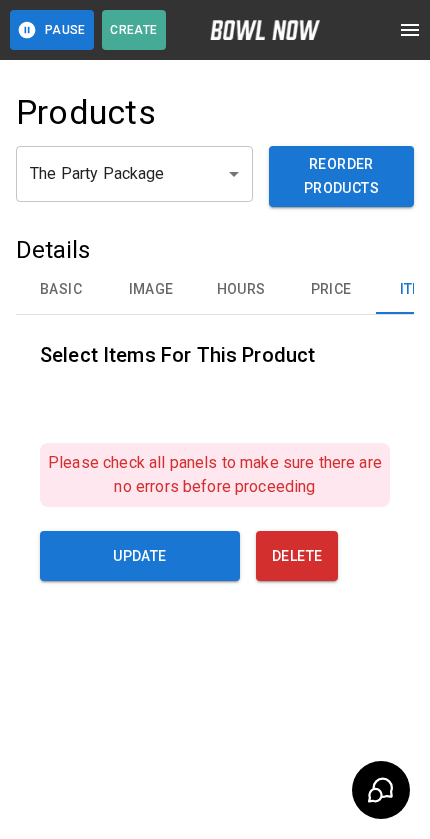 scroll, scrollTop: 0, scrollLeft: 0, axis: both 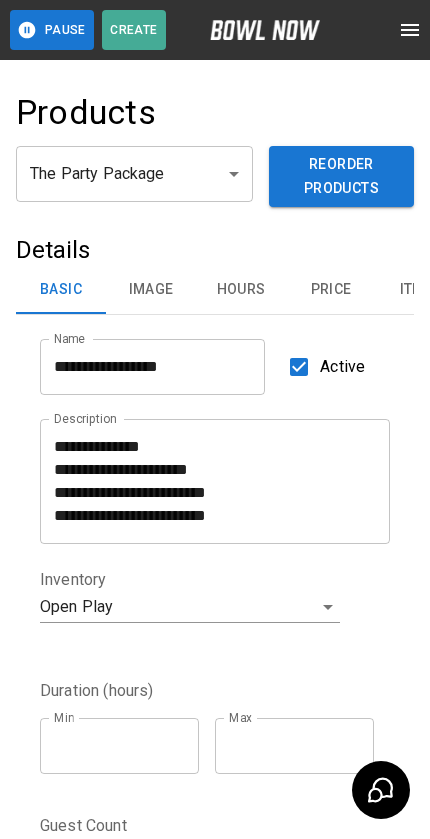 click at bounding box center (410, 30) 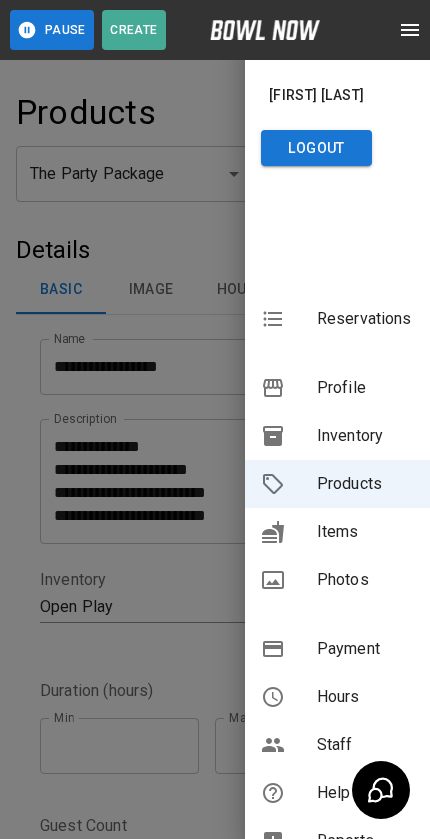scroll, scrollTop: 0, scrollLeft: 0, axis: both 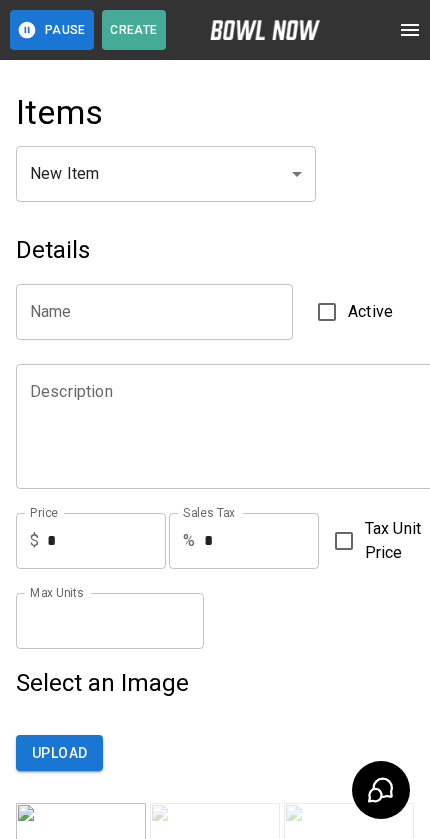 click on "Create /businesses/YhDl2GsuOth6y0FVapDI/items [FIRST] [LAST] Logout Reservations Profile Inventory Products Items Photos Payment Hours Staff Help Reports Integrations Contacts Account" at bounding box center [215, 774] 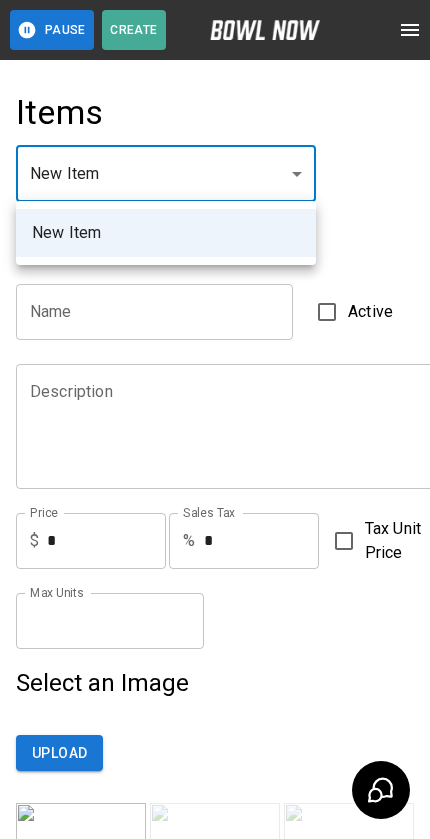 click at bounding box center [215, 419] 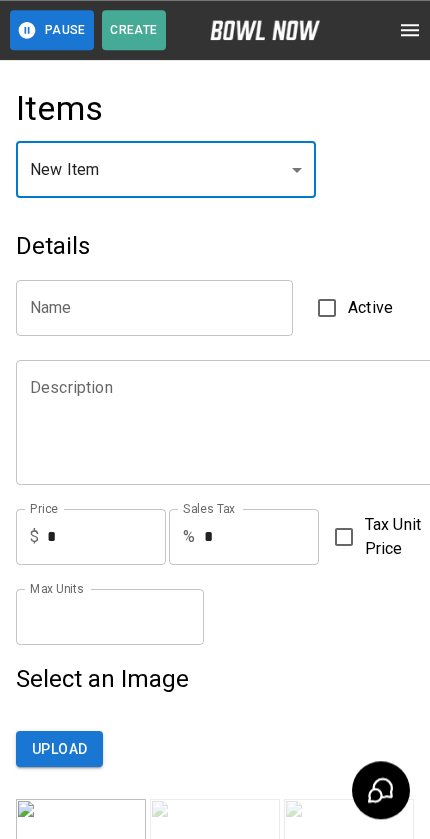 scroll, scrollTop: 4, scrollLeft: 0, axis: vertical 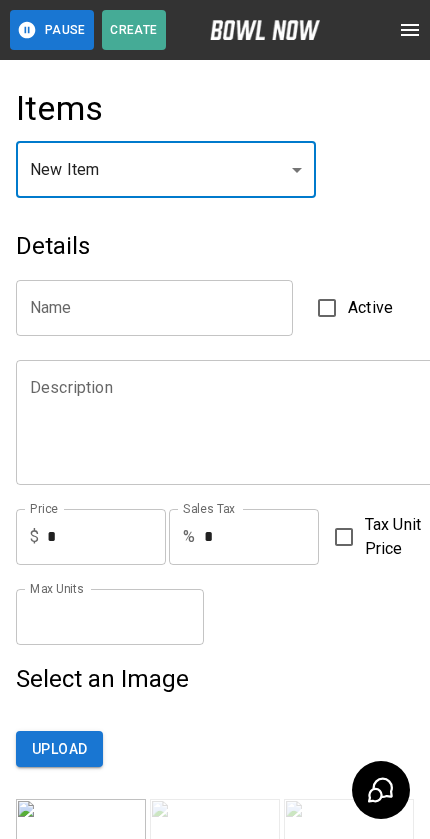 click on "Create /businesses/YhDl2GsuOth6y0FVapDI/items [FIRST] [LAST] Logout Reservations Profile Inventory Products Items Photos Payment Hours Staff Help Reports Integrations Contacts Account" at bounding box center [215, 770] 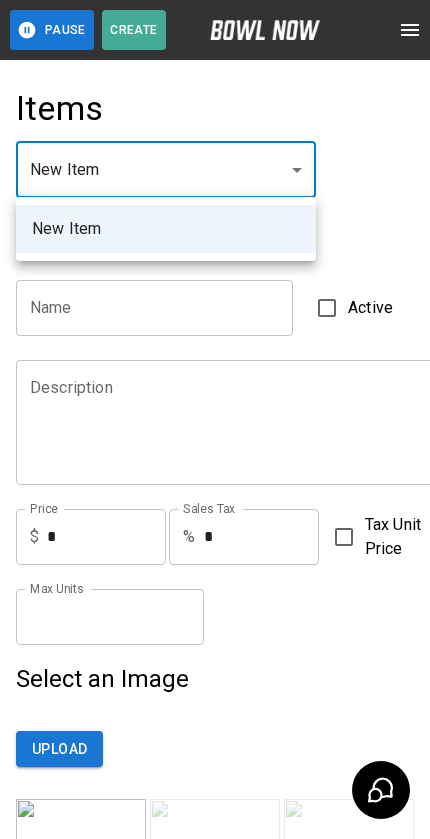 click on "New Item" at bounding box center [166, 229] 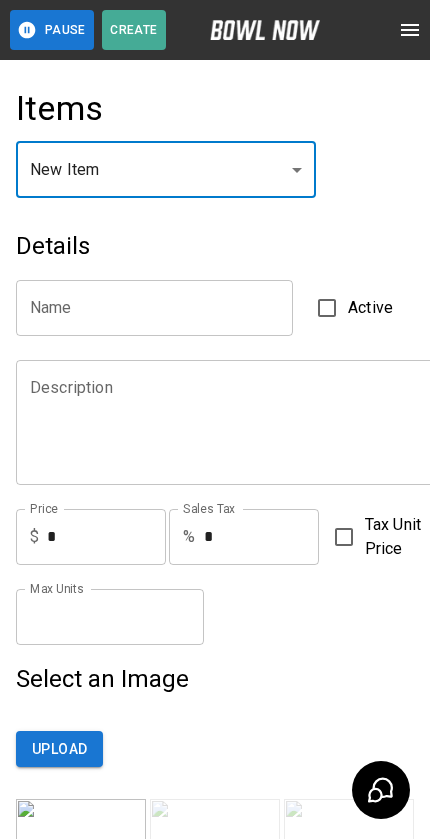 click on "Name" at bounding box center [154, 308] 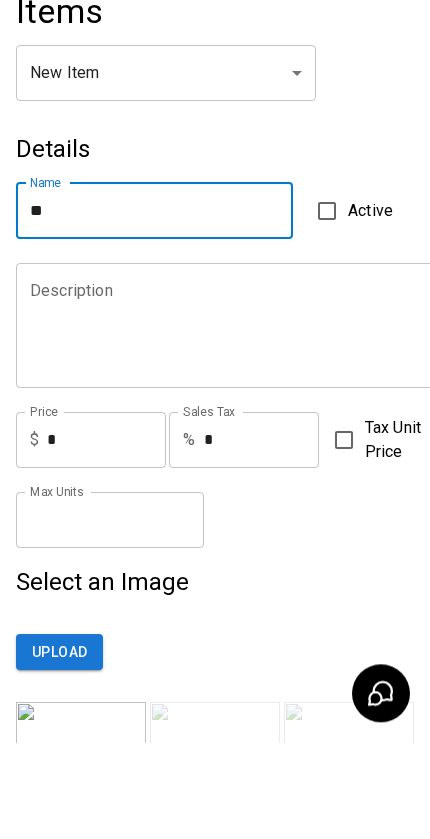 type on "*" 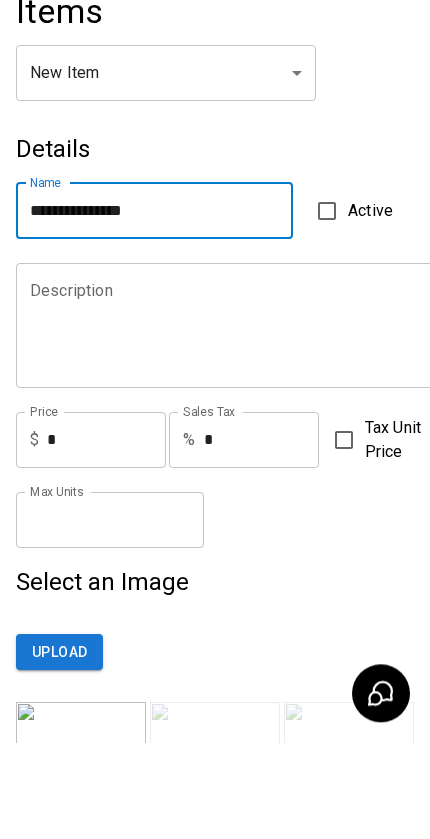 type on "**********" 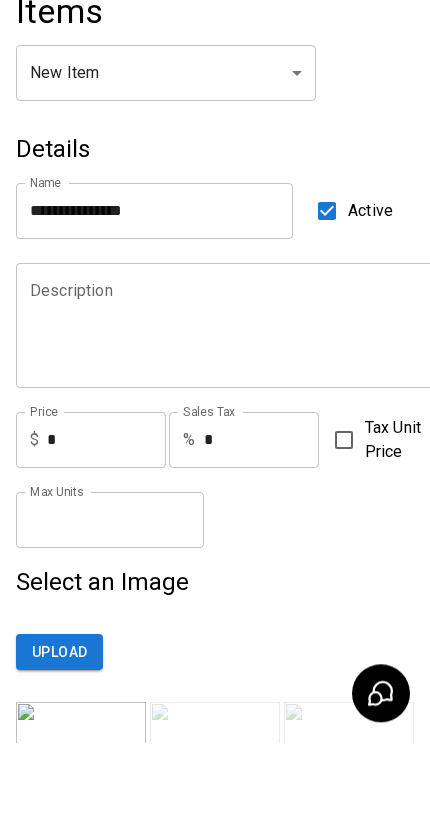 scroll, scrollTop: 101, scrollLeft: 0, axis: vertical 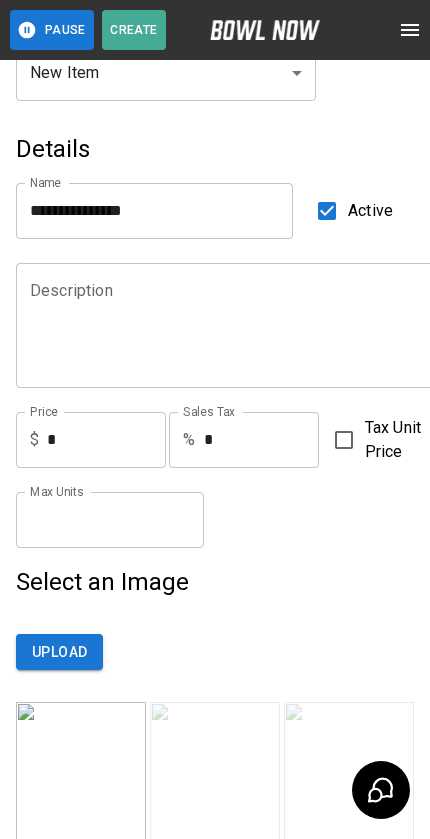 click on "*" at bounding box center [106, 440] 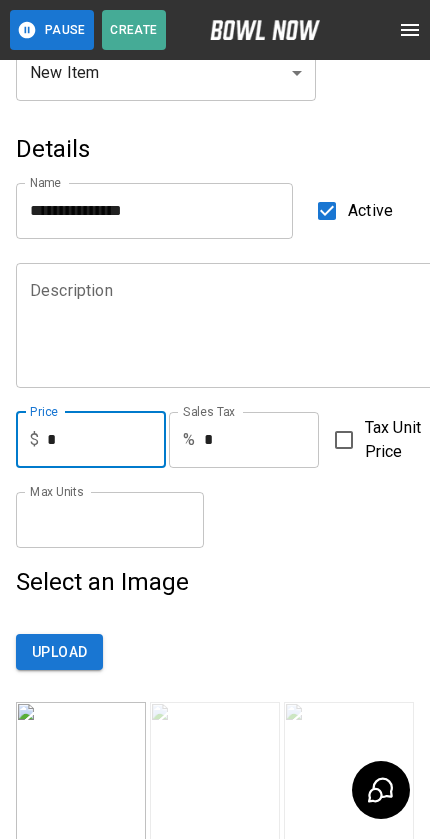 scroll, scrollTop: 100, scrollLeft: 0, axis: vertical 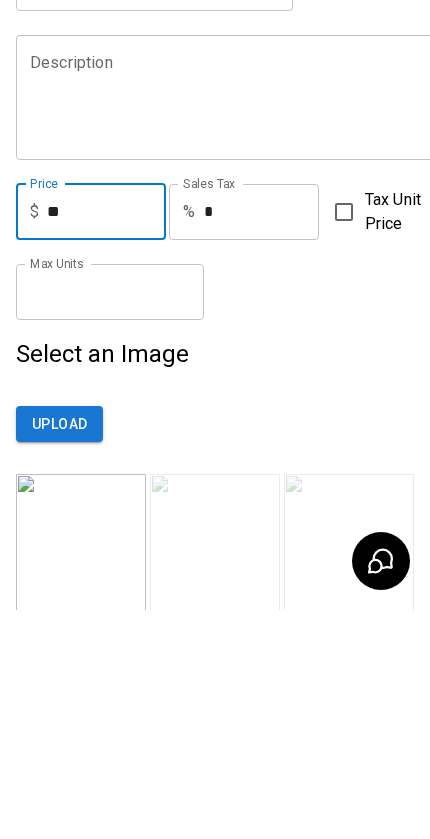 type on "**" 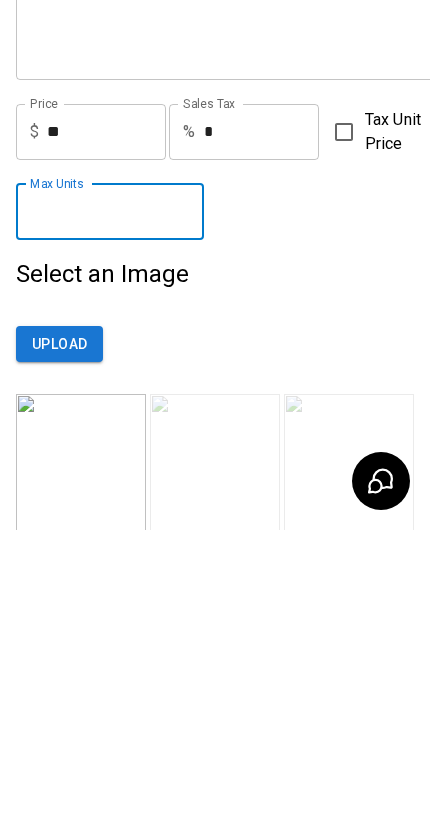 type on "**" 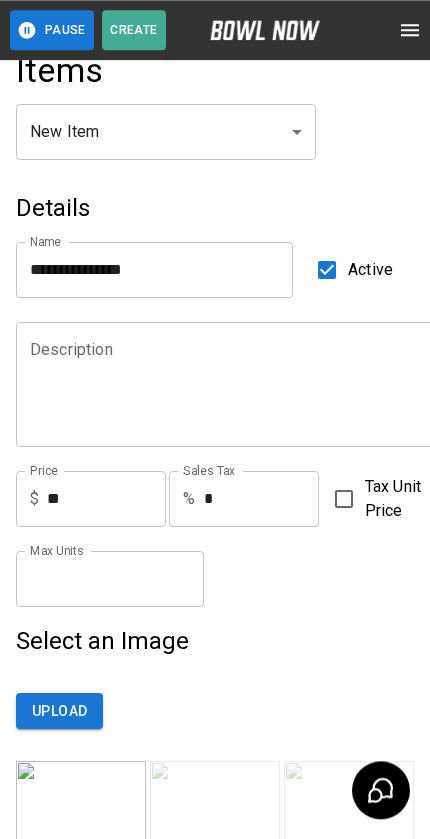 scroll, scrollTop: 0, scrollLeft: 0, axis: both 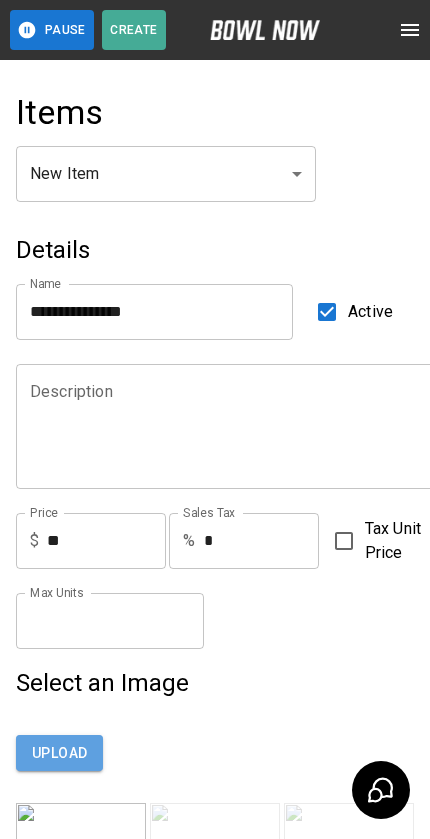 click on "Upload" at bounding box center [59, 753] 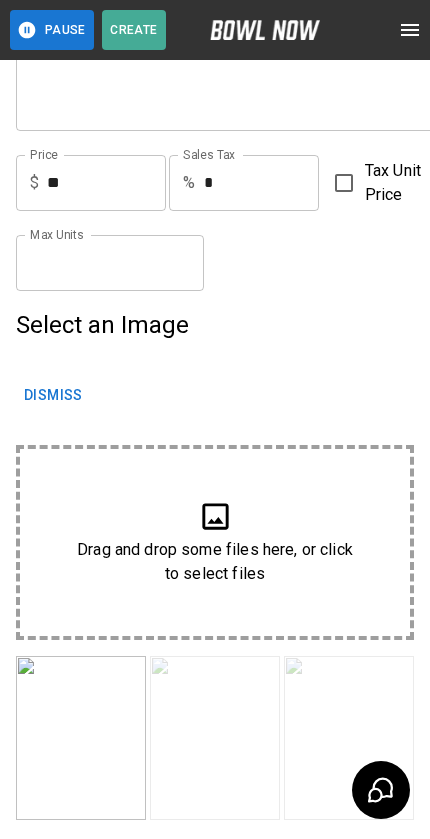scroll, scrollTop: 357, scrollLeft: 0, axis: vertical 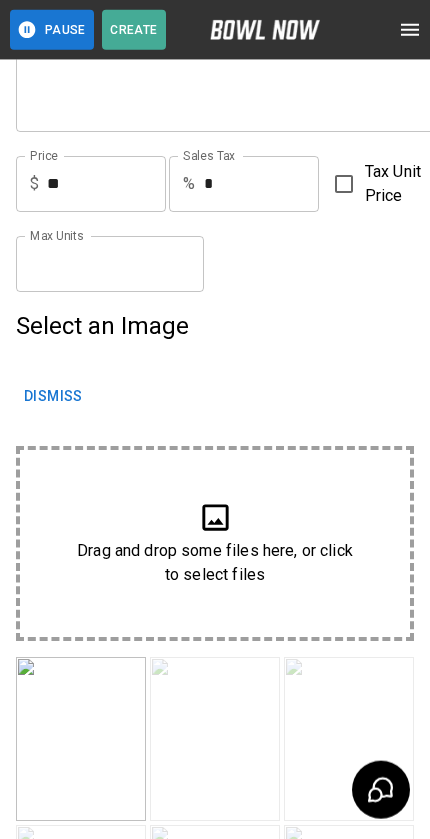 click on "Drag and drop some files here, or click to select files" at bounding box center [215, 543] 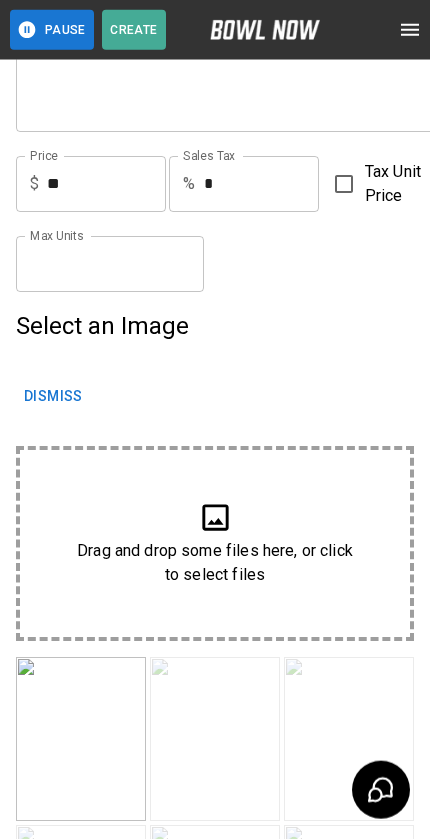 scroll, scrollTop: 358, scrollLeft: 0, axis: vertical 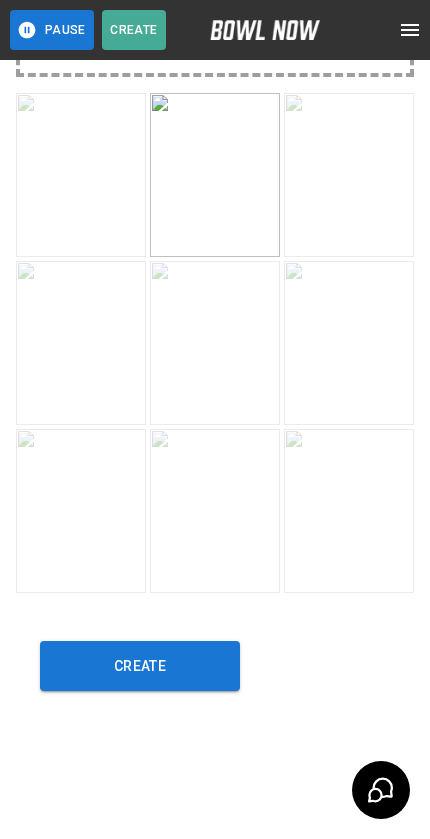 click on "Create" at bounding box center (140, 666) 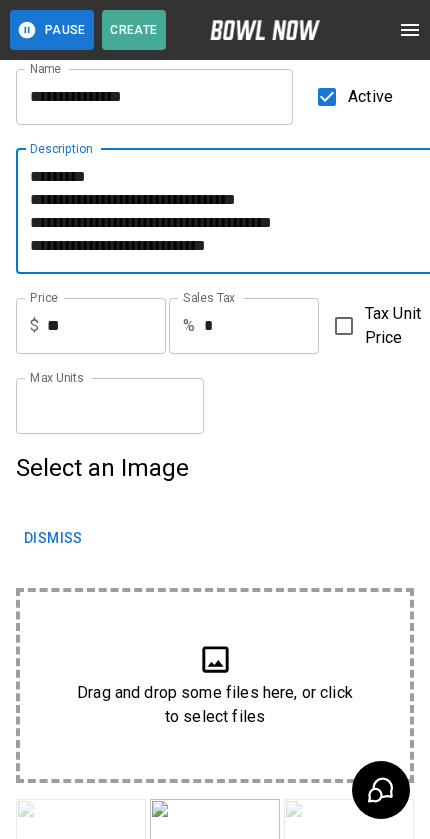 type on "**********" 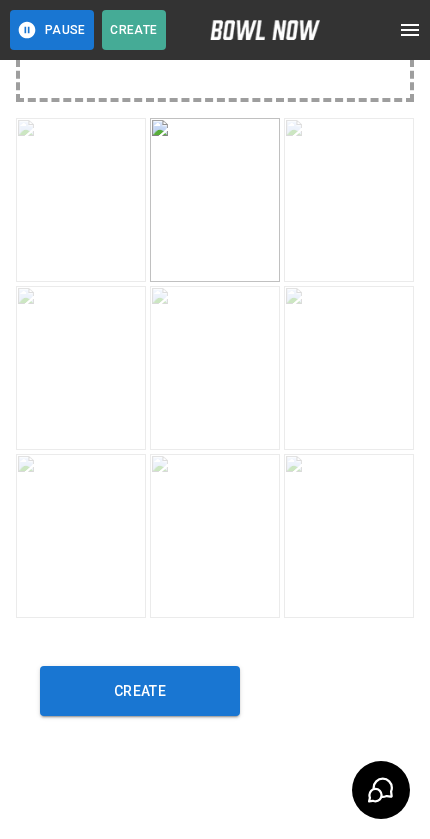 scroll, scrollTop: 894, scrollLeft: 0, axis: vertical 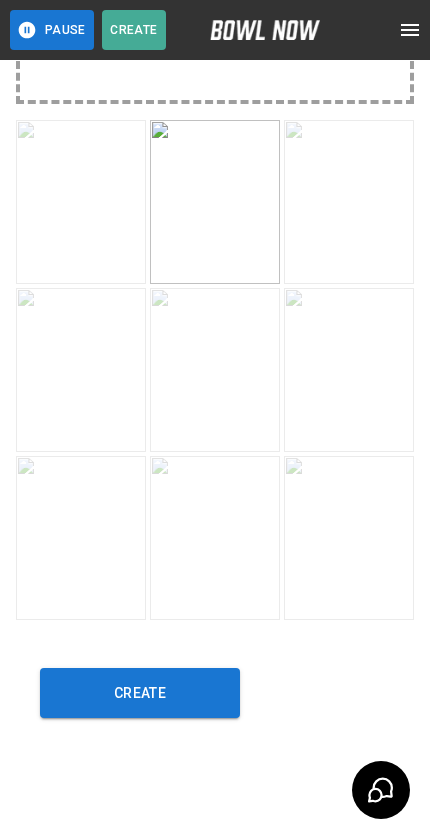 click on "Create" at bounding box center (140, 693) 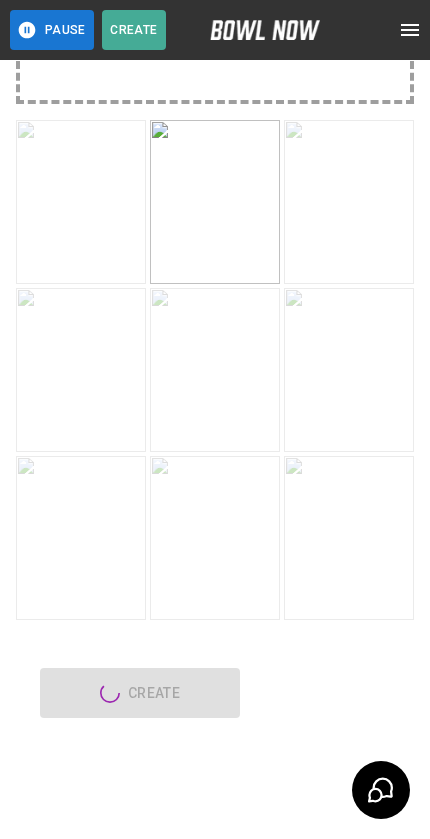 type on "*" 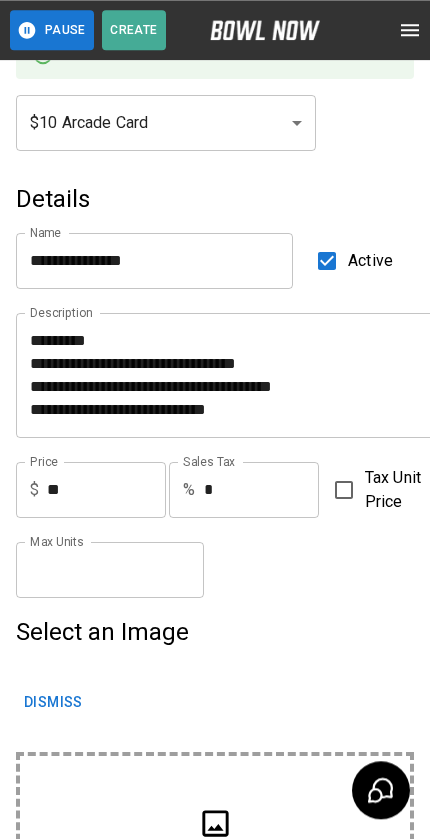 scroll, scrollTop: 0, scrollLeft: 0, axis: both 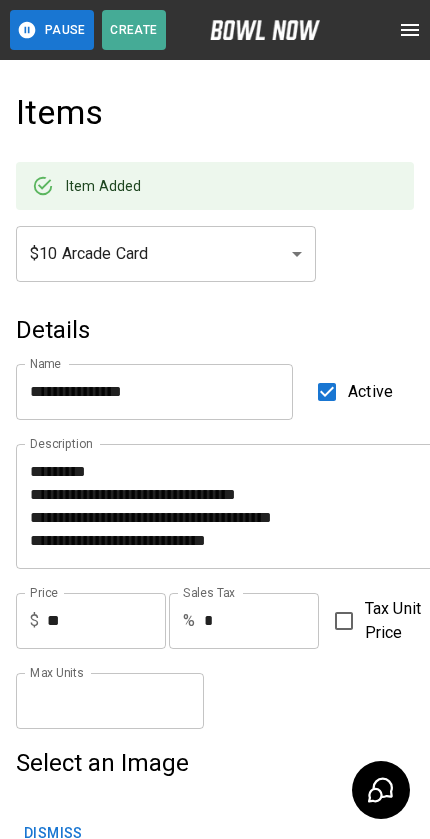 click at bounding box center (410, 30) 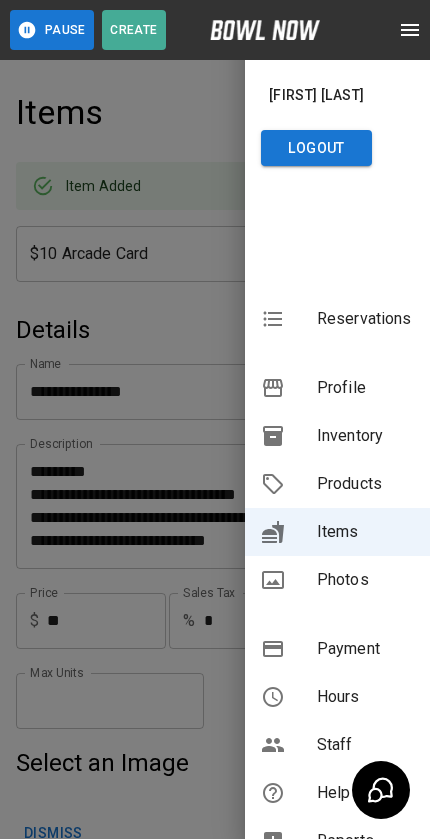 click on "Products" at bounding box center (365, 484) 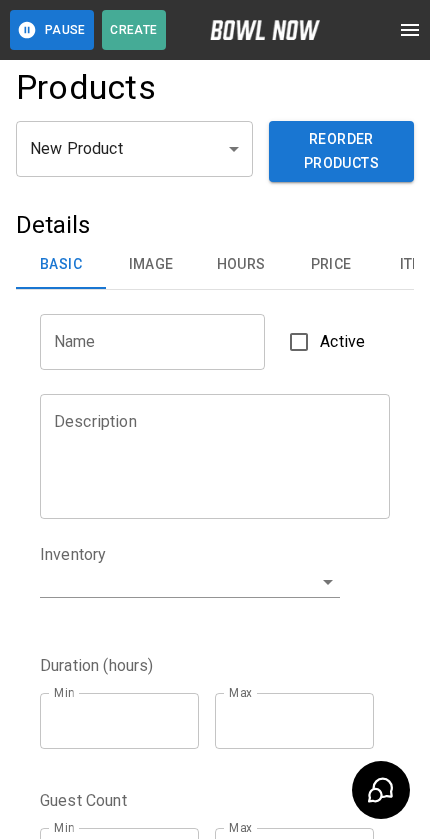 scroll, scrollTop: 0, scrollLeft: 0, axis: both 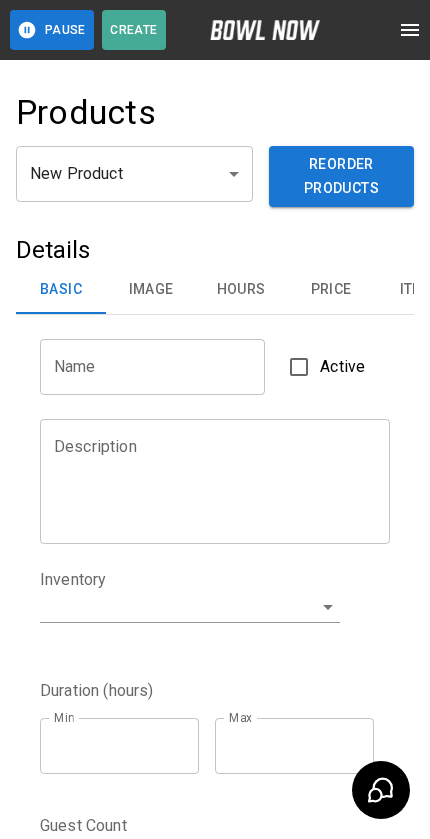 click on "Create [FIRST] [LAST] Logout Reservations" at bounding box center [215, 650] 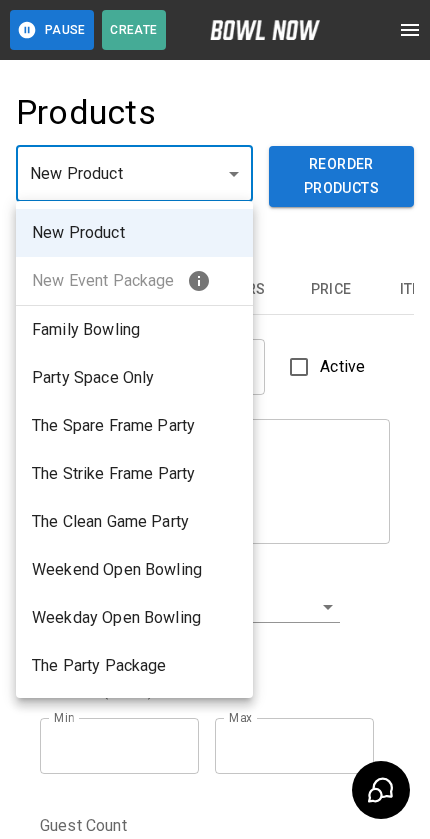 click on "New Product" at bounding box center (134, 233) 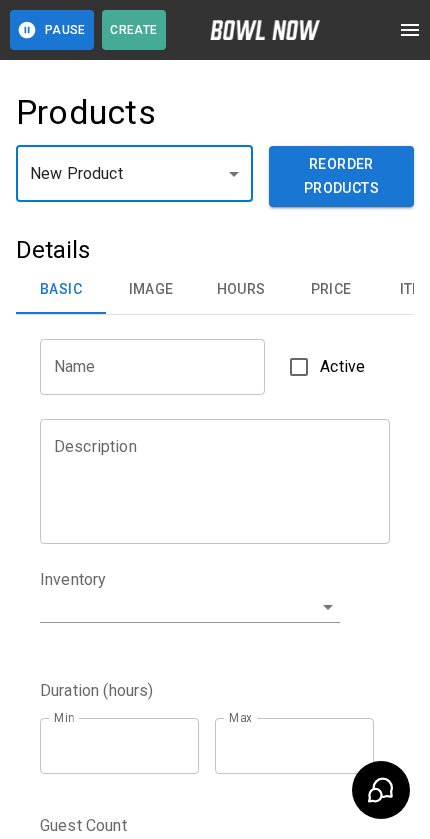 click 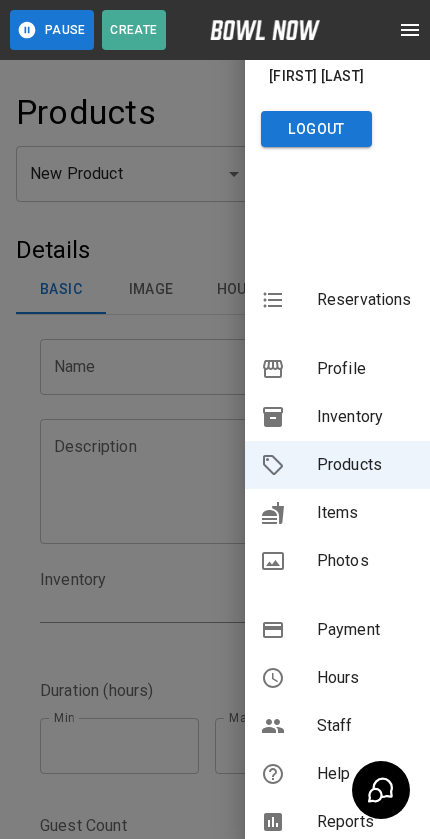 scroll, scrollTop: 18, scrollLeft: 0, axis: vertical 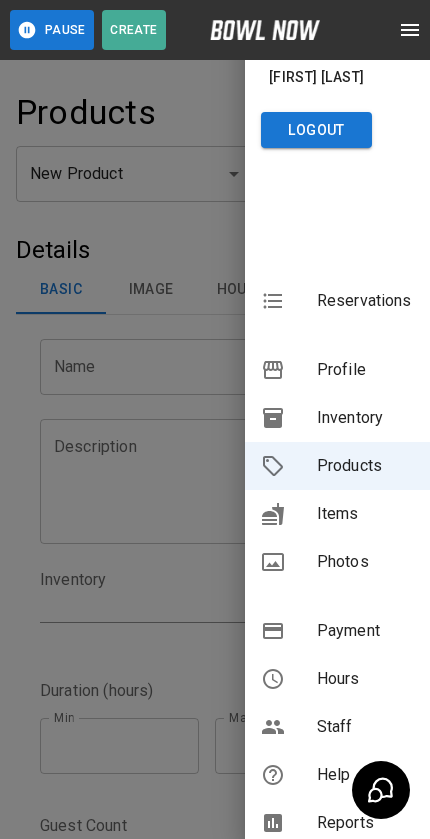 click on "Items" at bounding box center [365, 514] 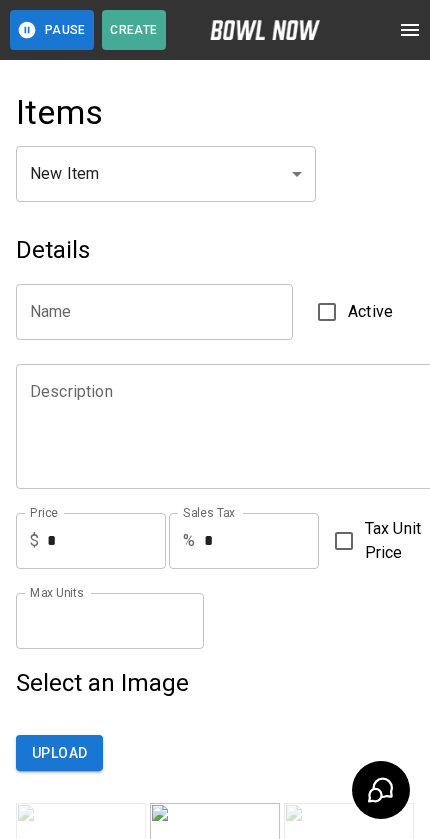 click on "Create /businesses/YhDl2GsuOth6y0FVapDI/items [FIRST] [LAST] Logout Reservations Profile Inventory Products Items Photos Payment Hours Staff Help Reports Integrations Contacts Account" at bounding box center (215, 774) 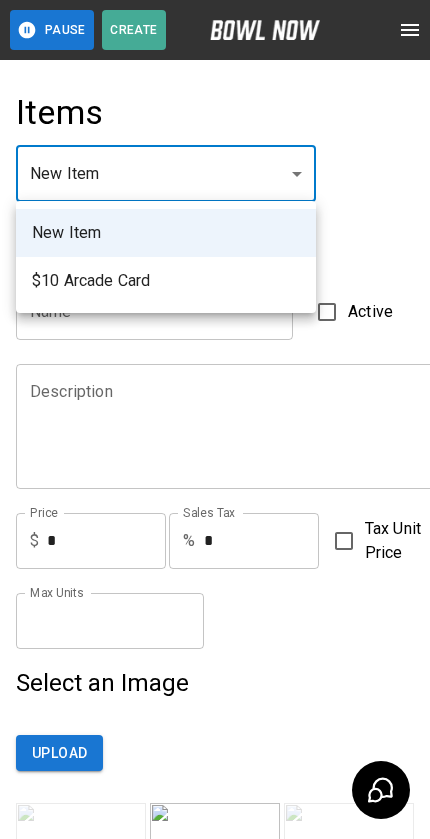click at bounding box center [215, 419] 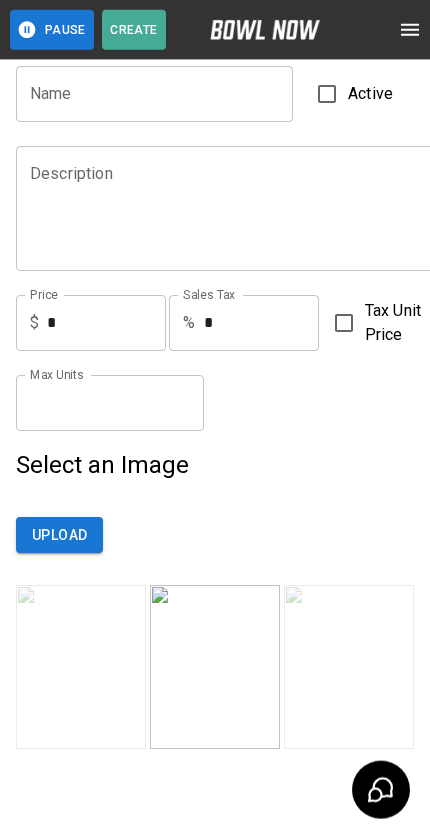 scroll, scrollTop: 0, scrollLeft: 0, axis: both 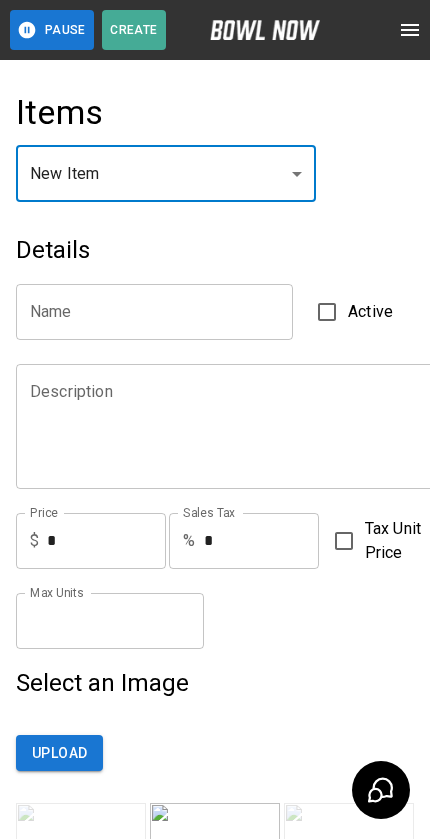 click 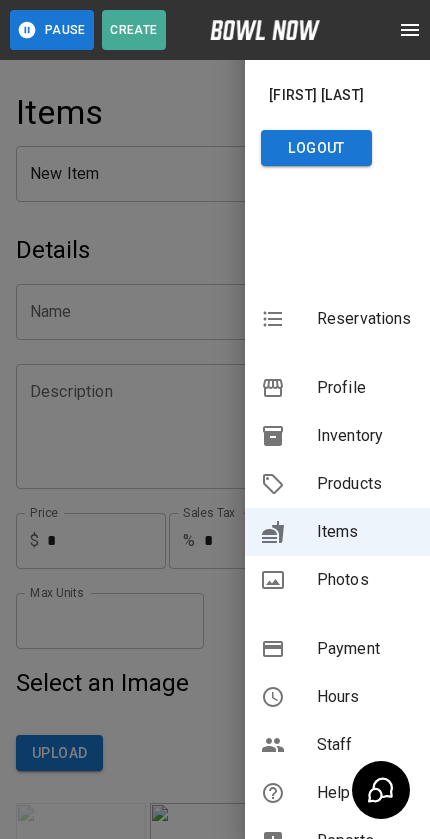 click on "Products" at bounding box center [365, 484] 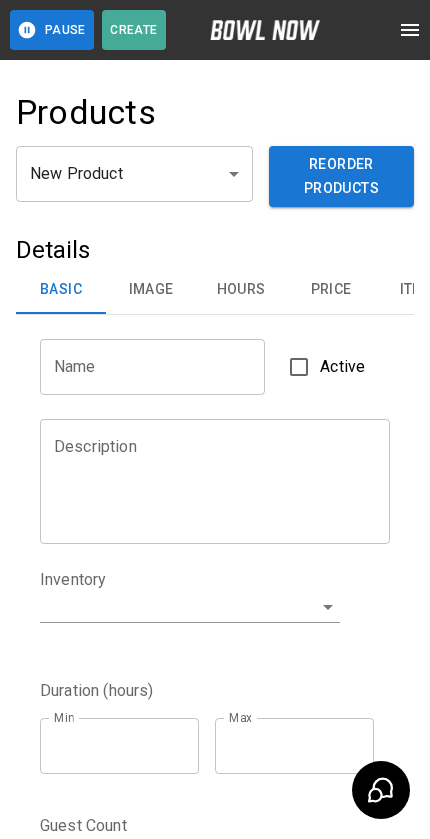 click on "Create [FIRST] [LAST] Logout Reservations" at bounding box center (215, 650) 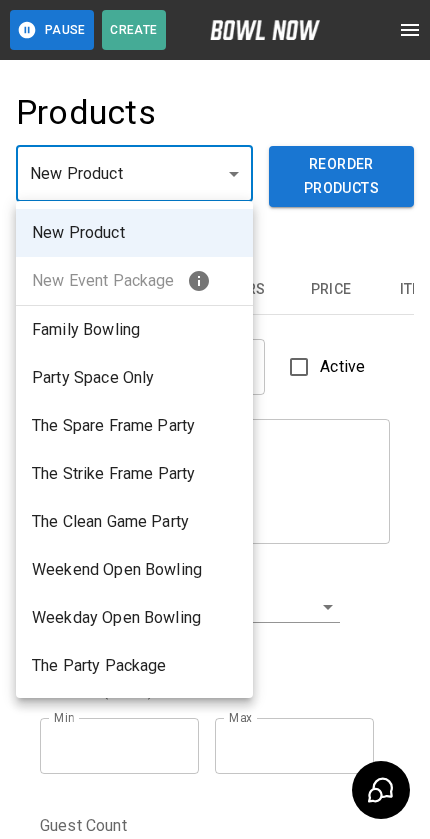 click on "The Party Package" at bounding box center (134, 666) 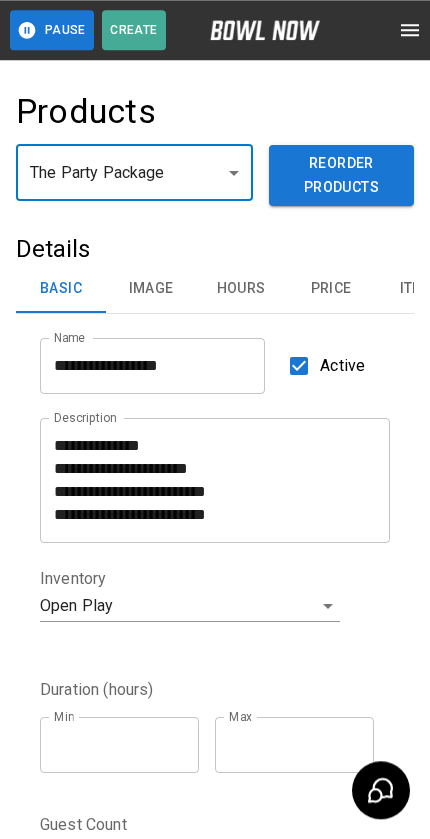 scroll, scrollTop: 0, scrollLeft: 0, axis: both 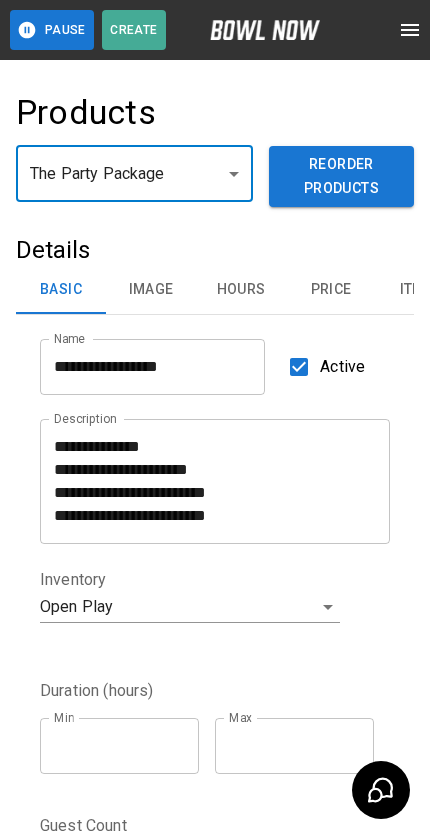 click on "Image" at bounding box center (151, 290) 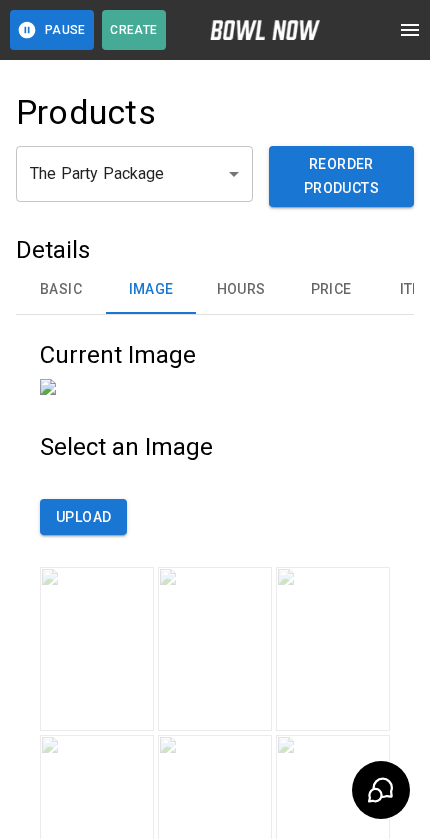 click on "Hours" at bounding box center (241, 290) 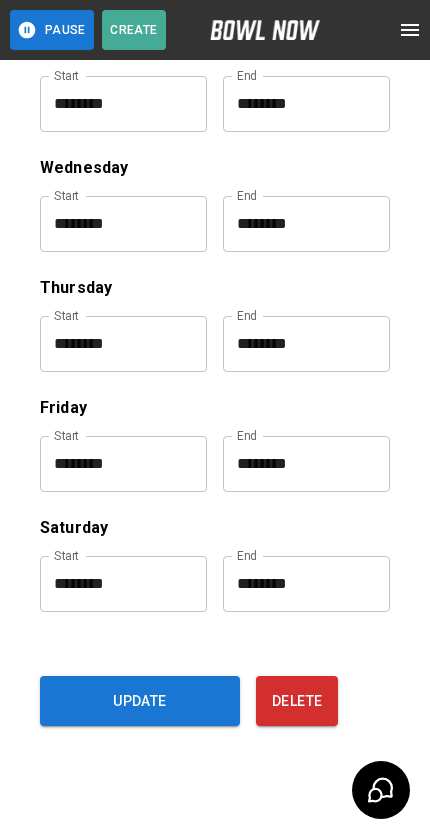 scroll, scrollTop: 673, scrollLeft: 0, axis: vertical 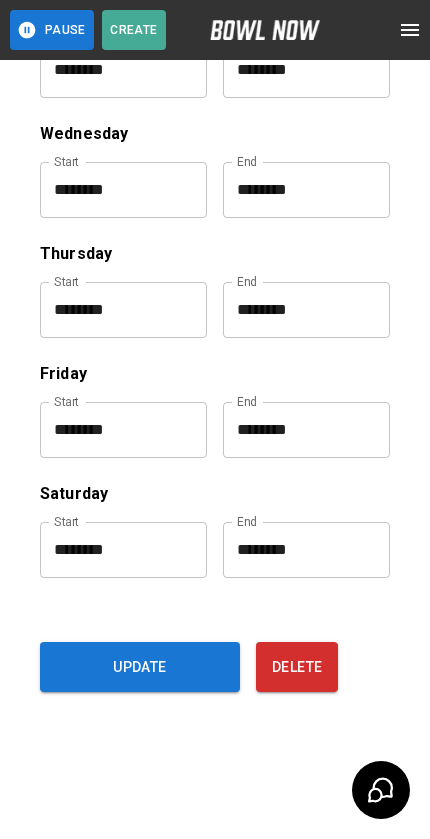 click on "********" at bounding box center [116, 550] 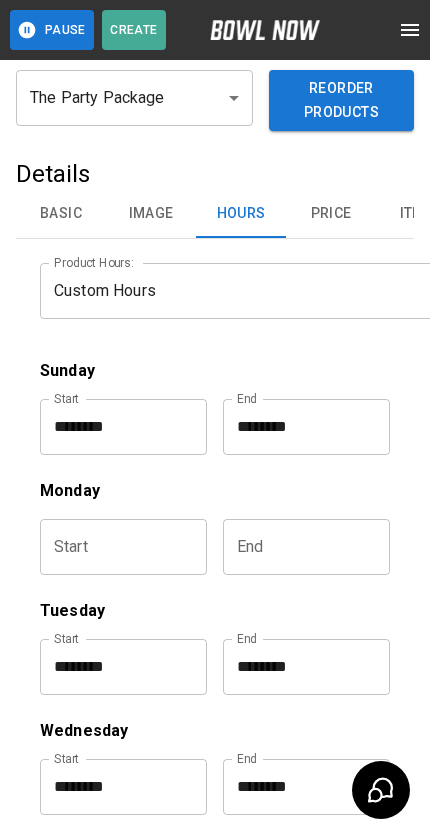 scroll, scrollTop: 0, scrollLeft: 0, axis: both 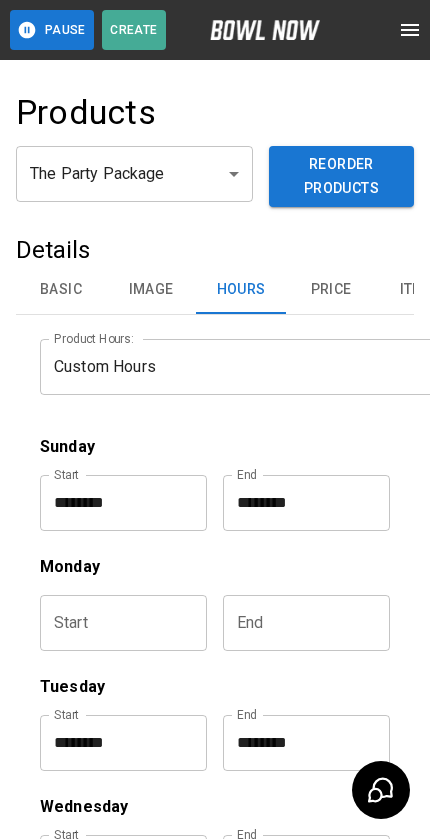 click on "Price" at bounding box center [331, 290] 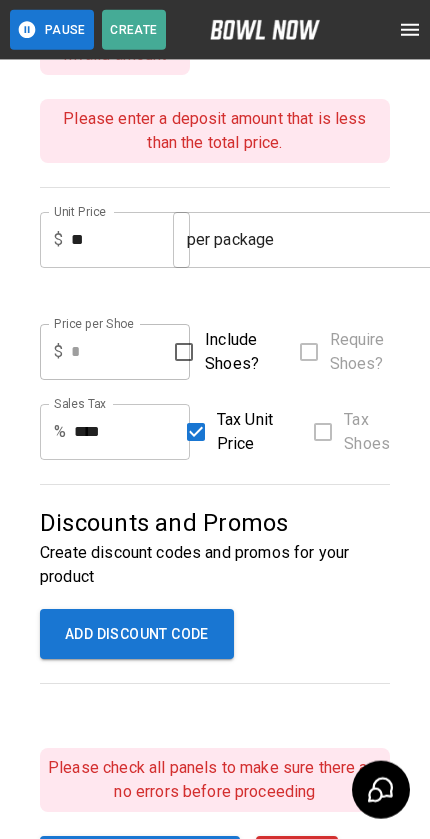 scroll, scrollTop: 474, scrollLeft: 0, axis: vertical 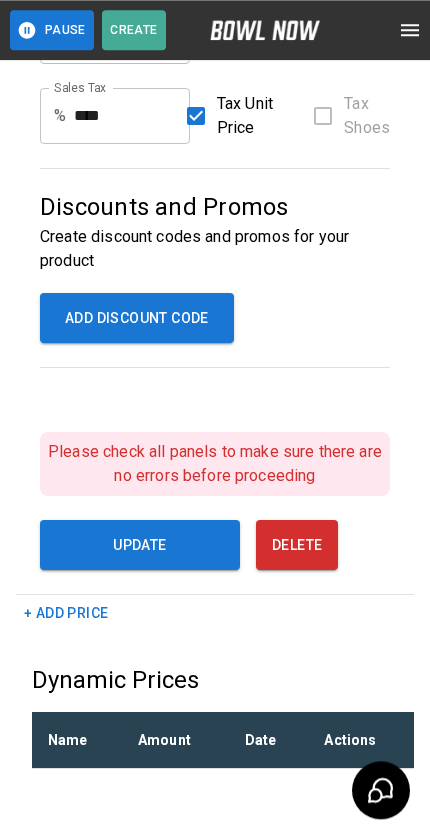 click on "Update" at bounding box center (140, 545) 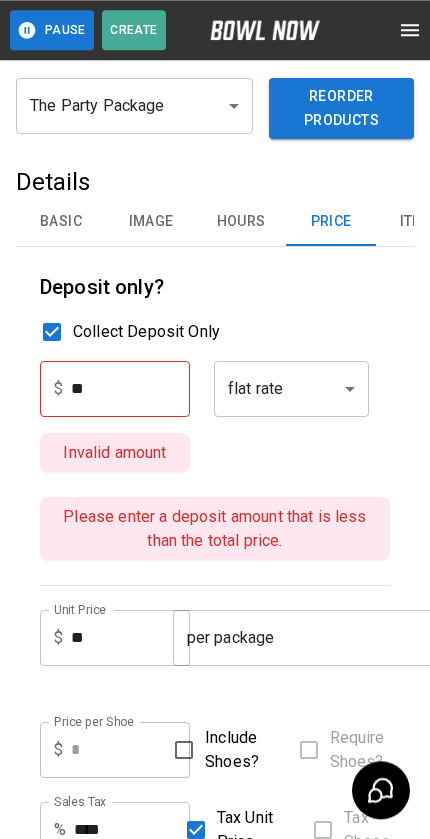 scroll, scrollTop: 0, scrollLeft: 0, axis: both 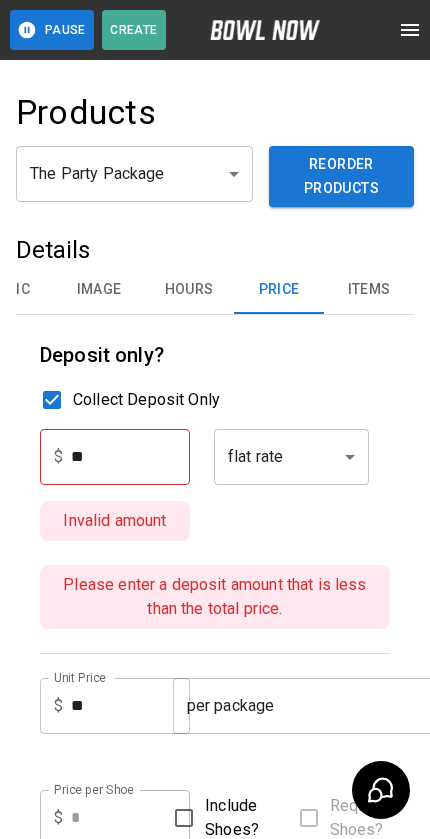 click on "Items" at bounding box center [369, 290] 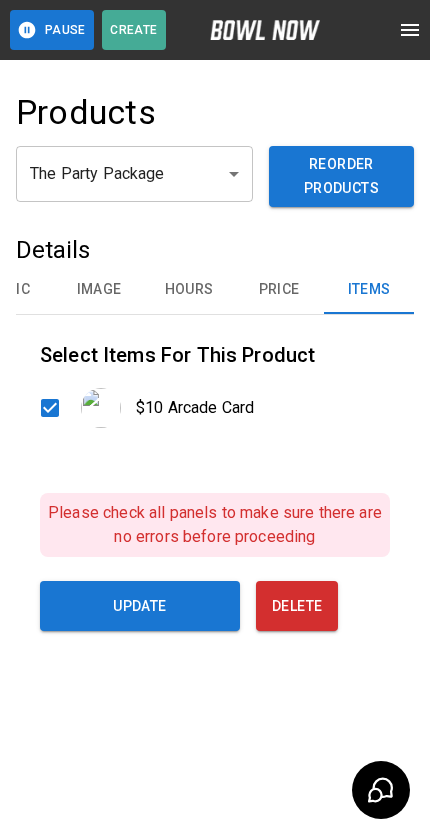 click on "Update" at bounding box center (140, 606) 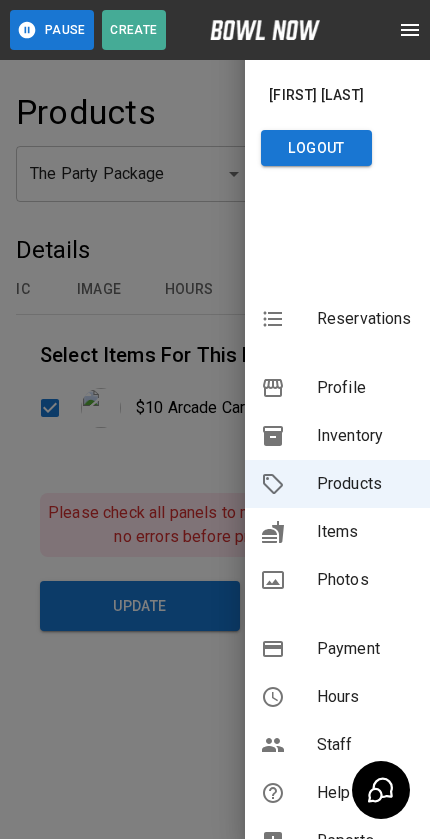 click on "Reservations" at bounding box center [365, 319] 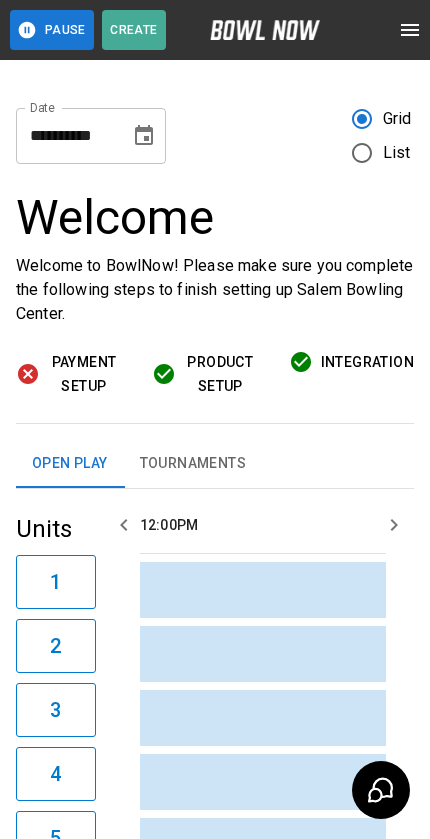 scroll, scrollTop: 0, scrollLeft: 2320, axis: horizontal 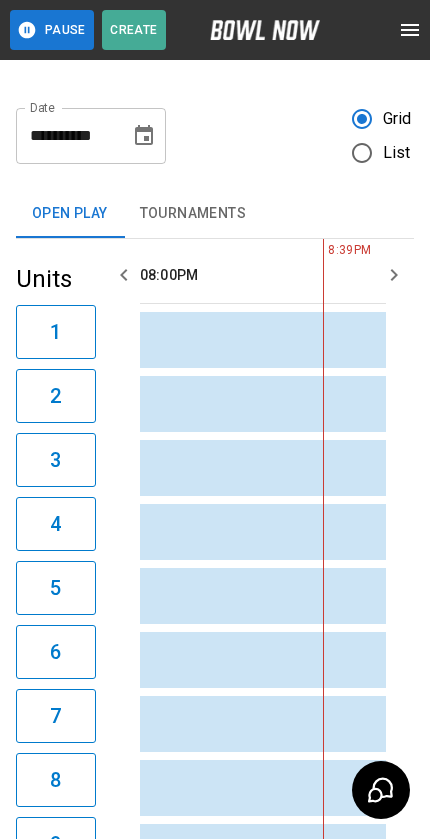 click at bounding box center [410, 30] 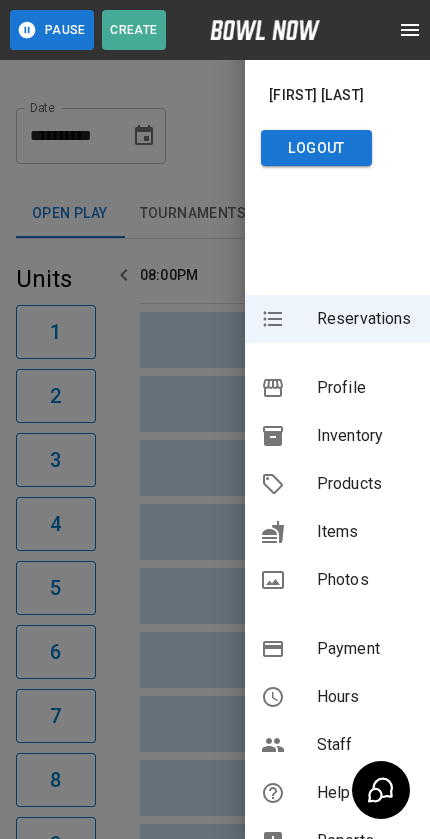 click on "Products" at bounding box center [365, 484] 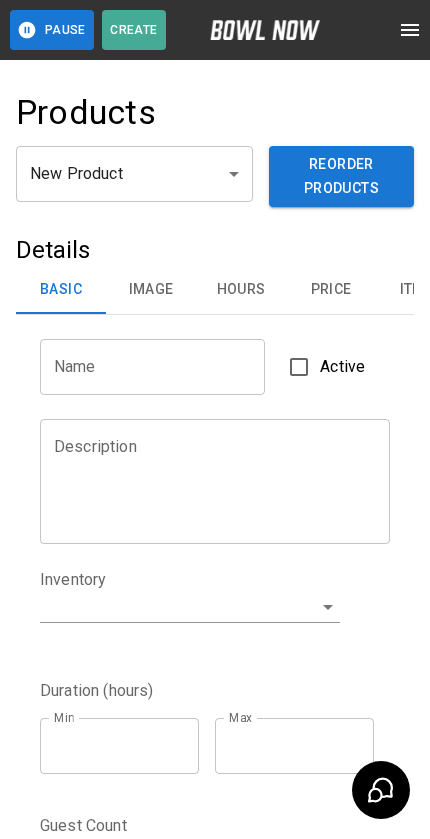 click on "Create [FIRST] [LAST] Logout Reservations" at bounding box center (215, 650) 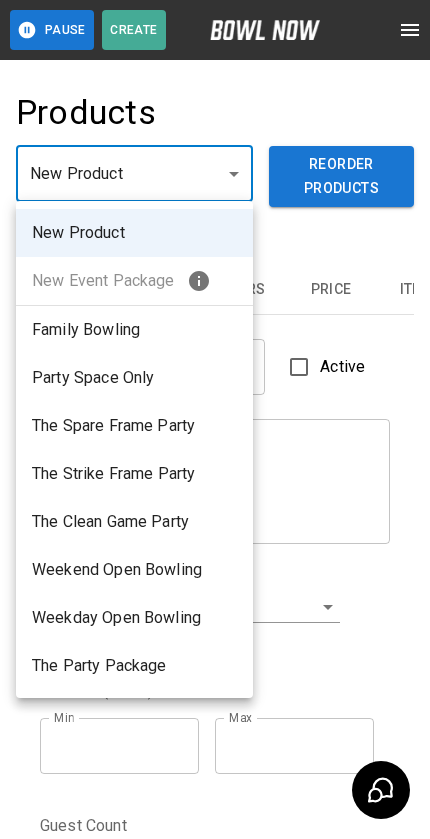 click on "The Party Package" at bounding box center (134, 666) 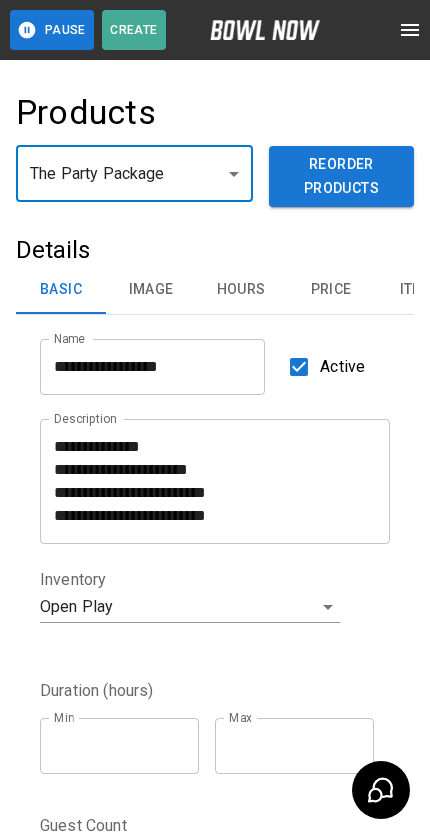 type on "*" 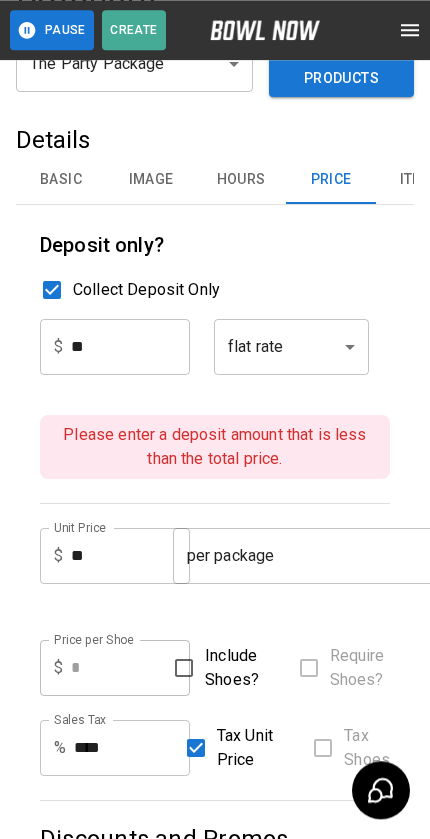 scroll, scrollTop: 0, scrollLeft: 0, axis: both 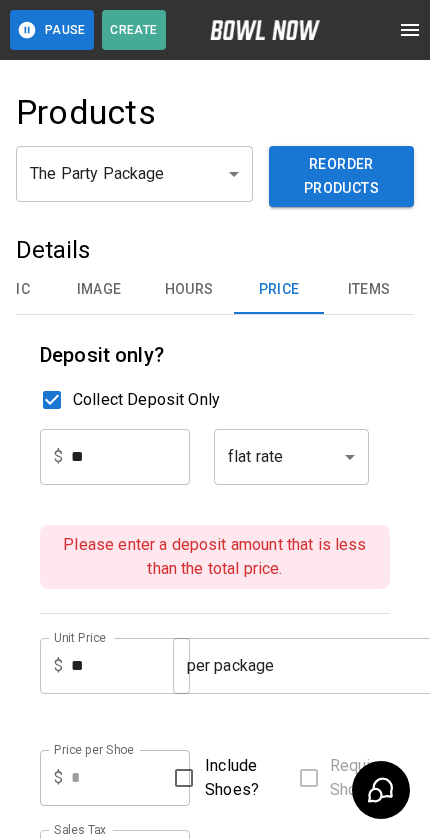 click on "Items" at bounding box center [369, 290] 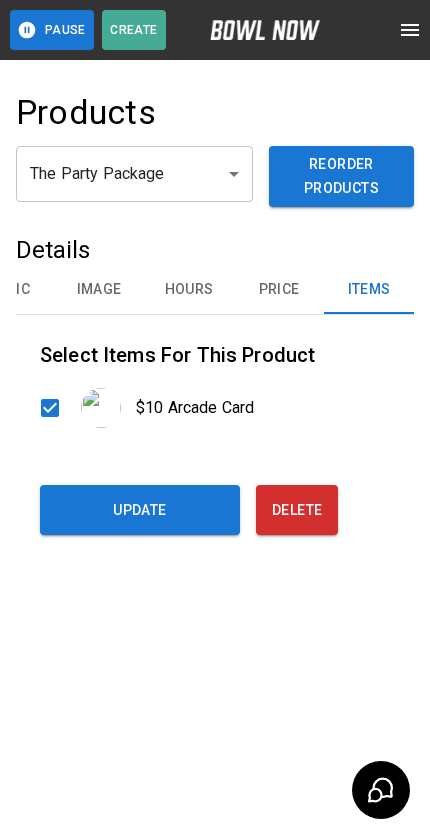 click on "Update" at bounding box center (140, 510) 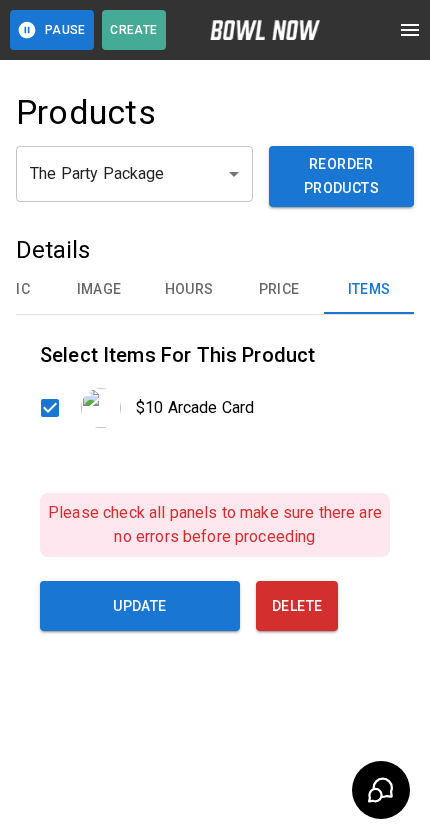 click on "Update" at bounding box center [140, 606] 